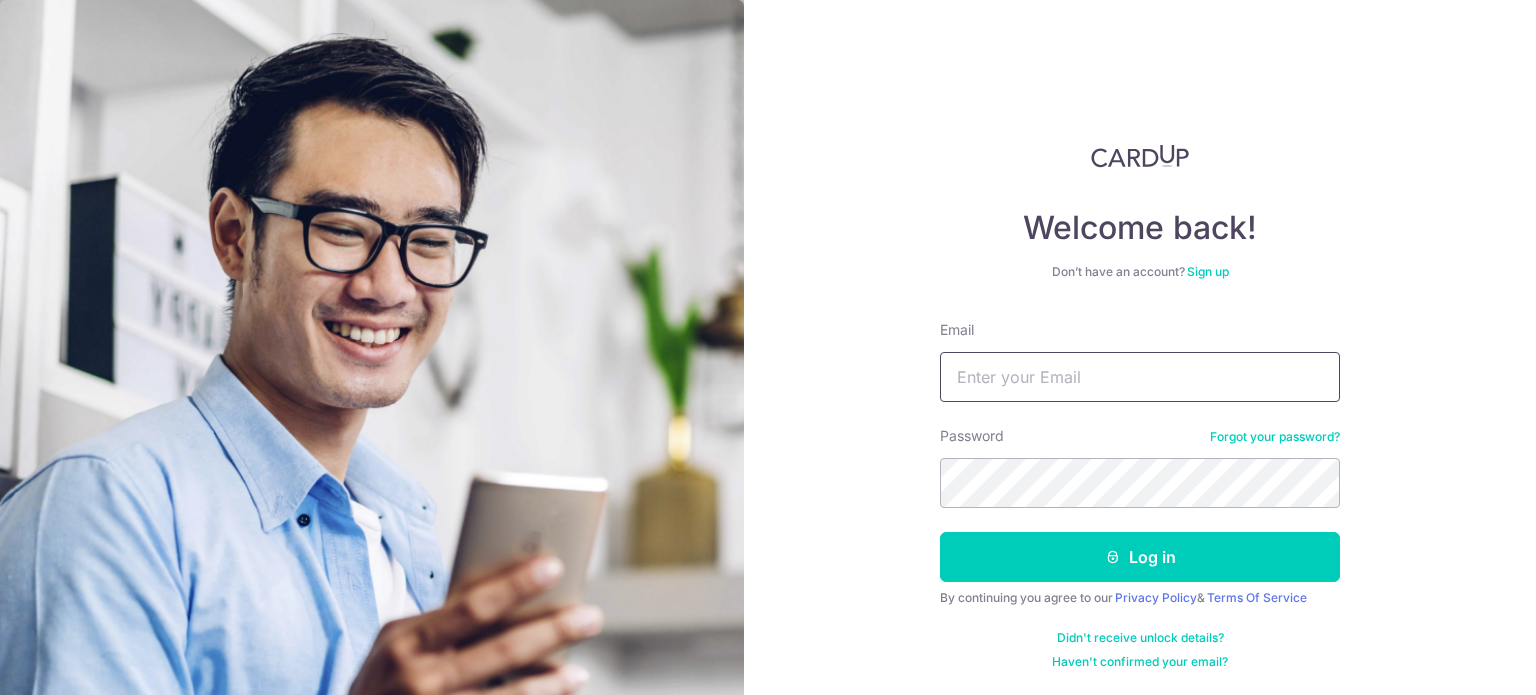 scroll, scrollTop: 0, scrollLeft: 0, axis: both 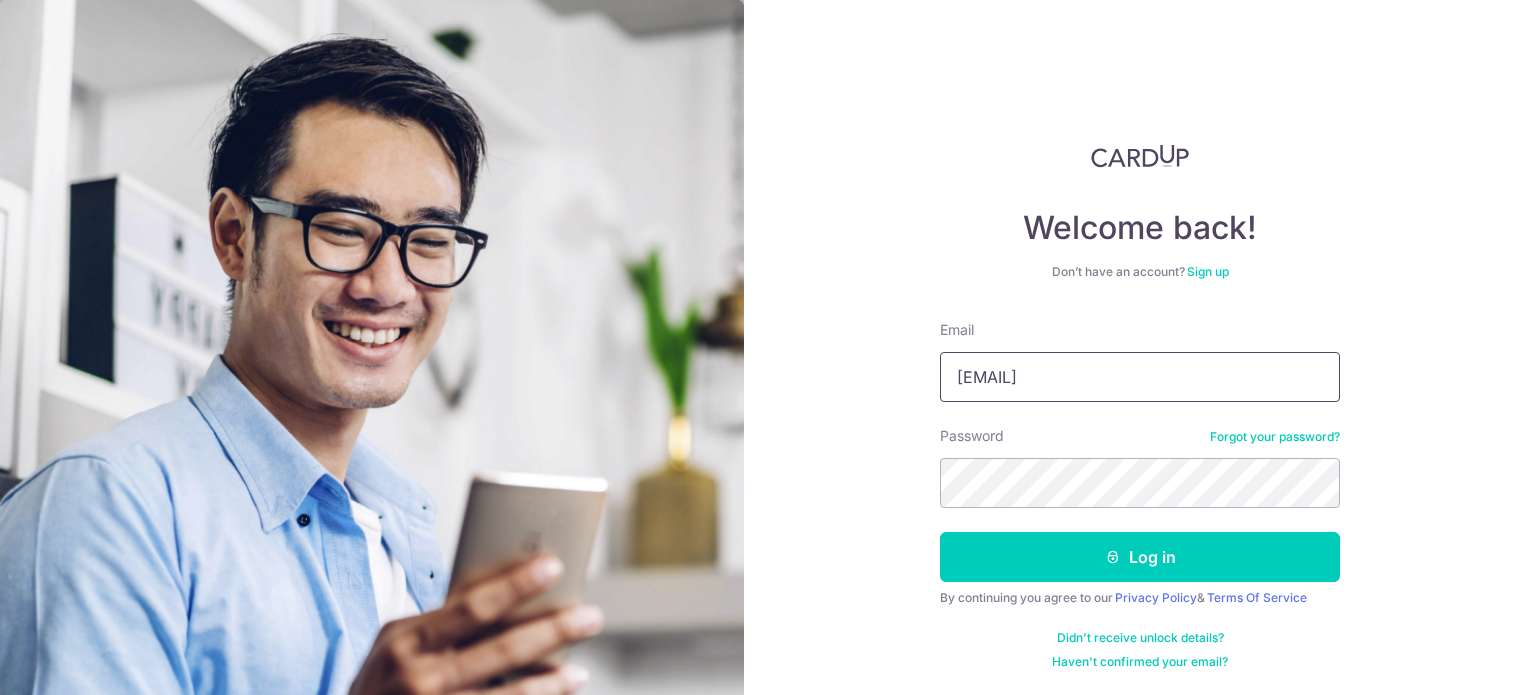 type on "[EMAIL]" 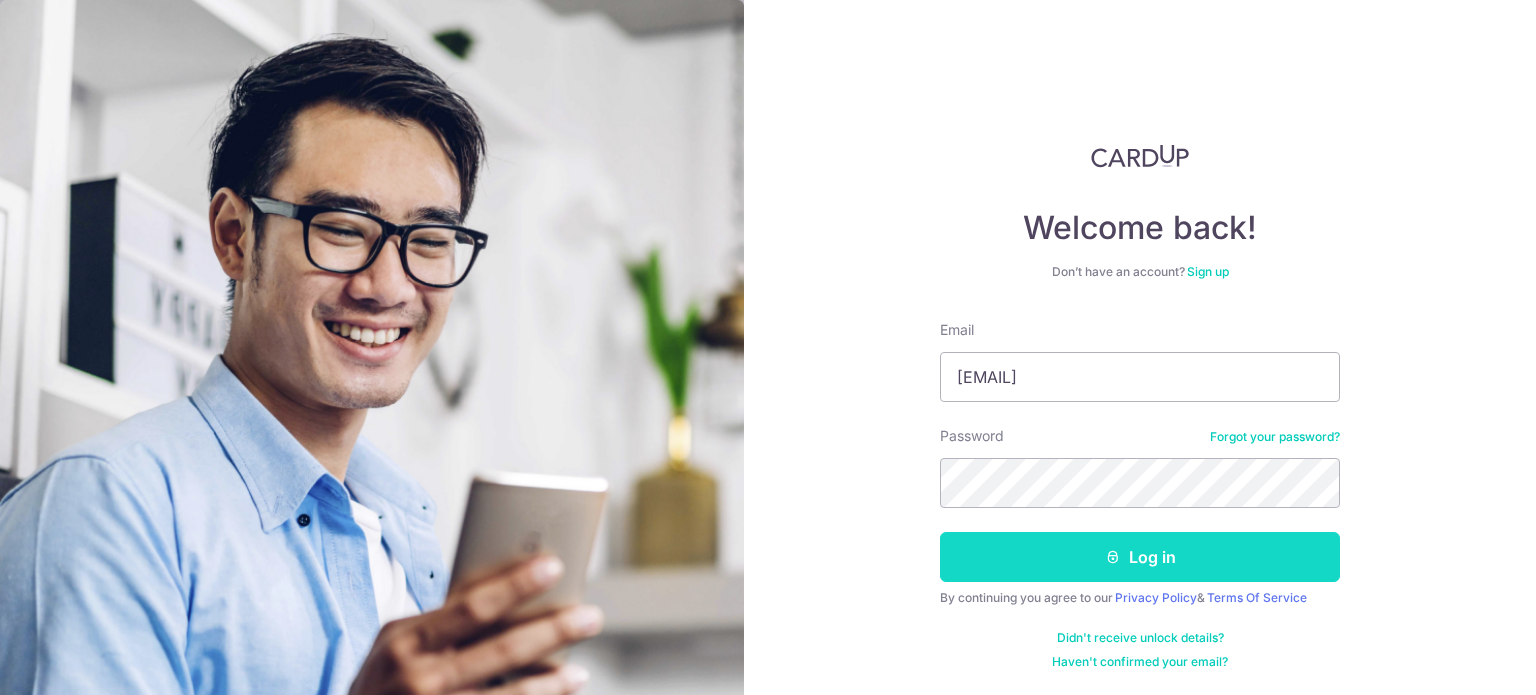 click on "Log in" at bounding box center (1140, 557) 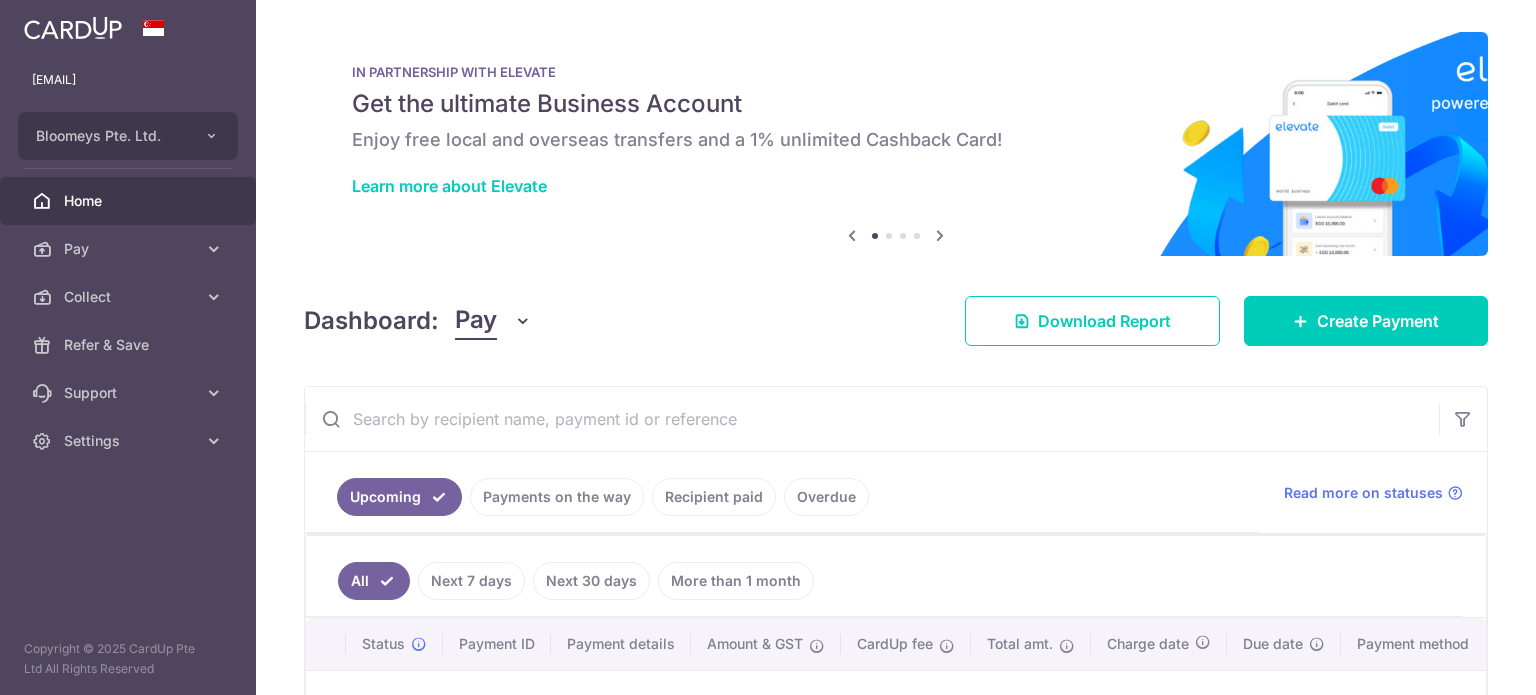 scroll, scrollTop: 0, scrollLeft: 0, axis: both 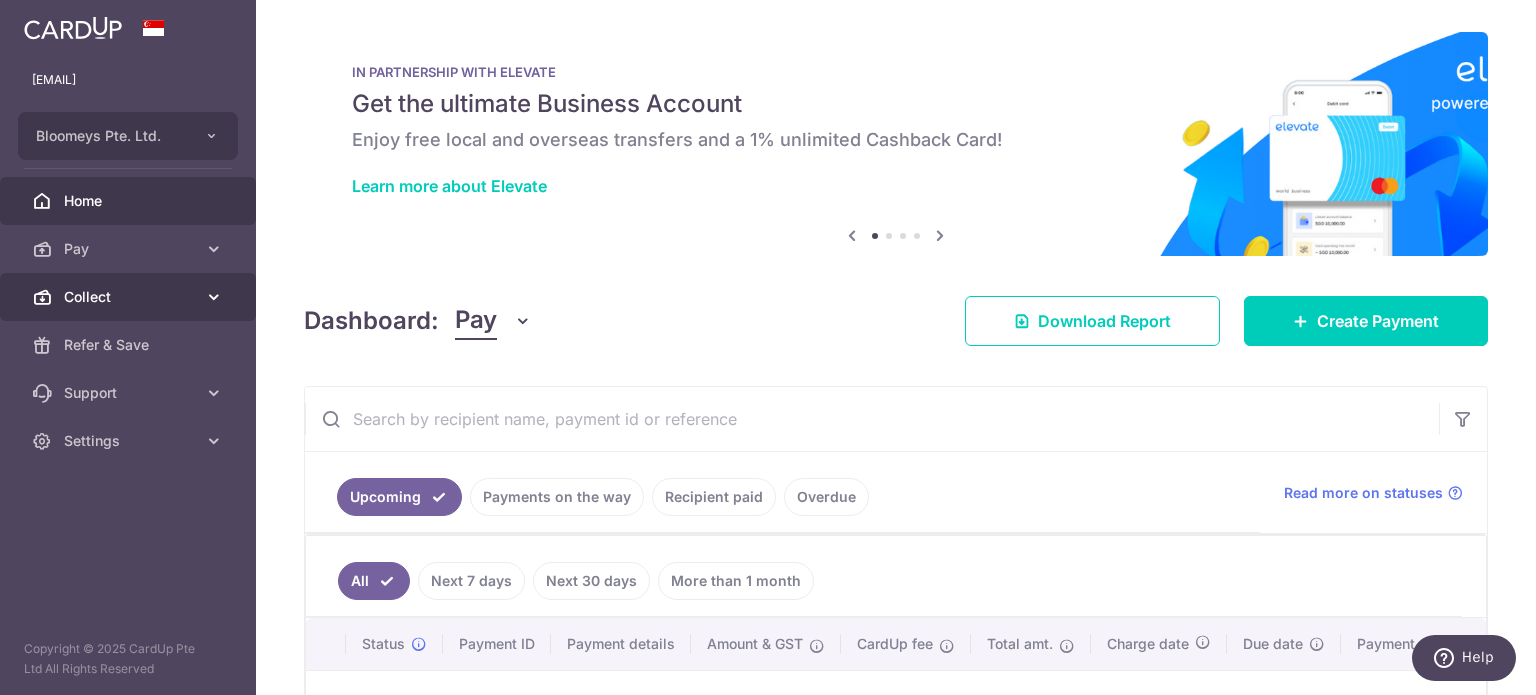 click on "[EMAIL]
Bloomeys Pte. Ltd.
&nbsp;Add new company
Bloomeys Pte. Ltd.
Home
Pay
Payments
Recipients
Invoices
Cards
Collect
Dashboard
Payment Pages
Payment Requests
Refer & Save
Support
FAQ
Contact Us" at bounding box center (768, 347) 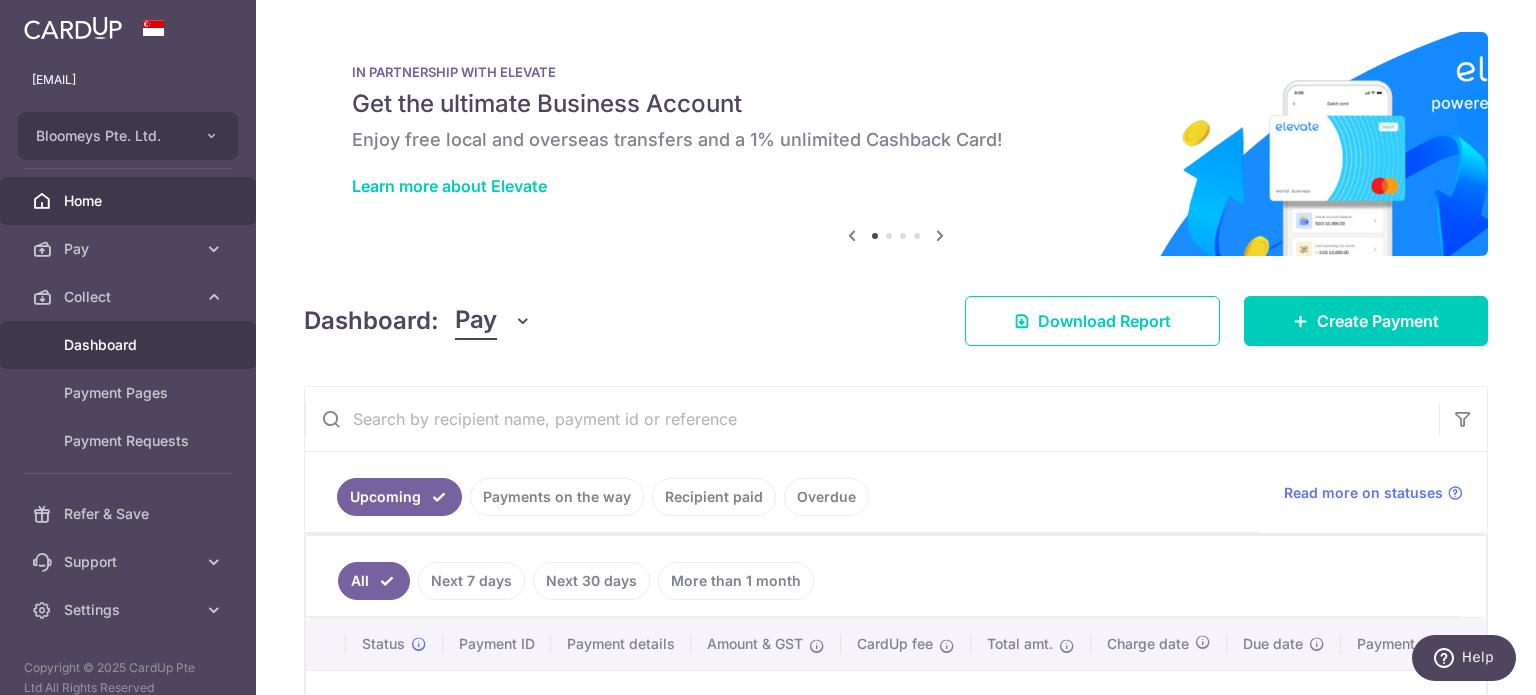 click on "Dashboard" at bounding box center (130, 345) 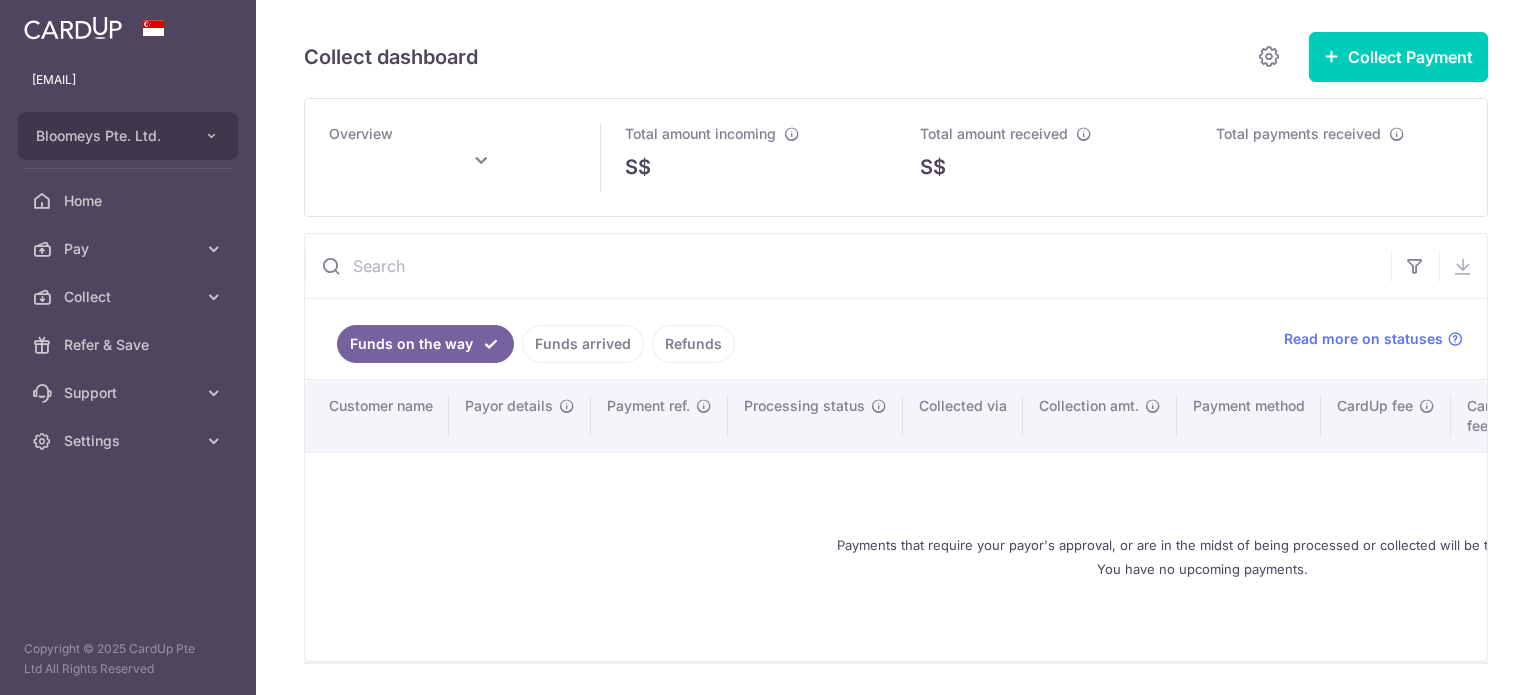 scroll, scrollTop: 0, scrollLeft: 0, axis: both 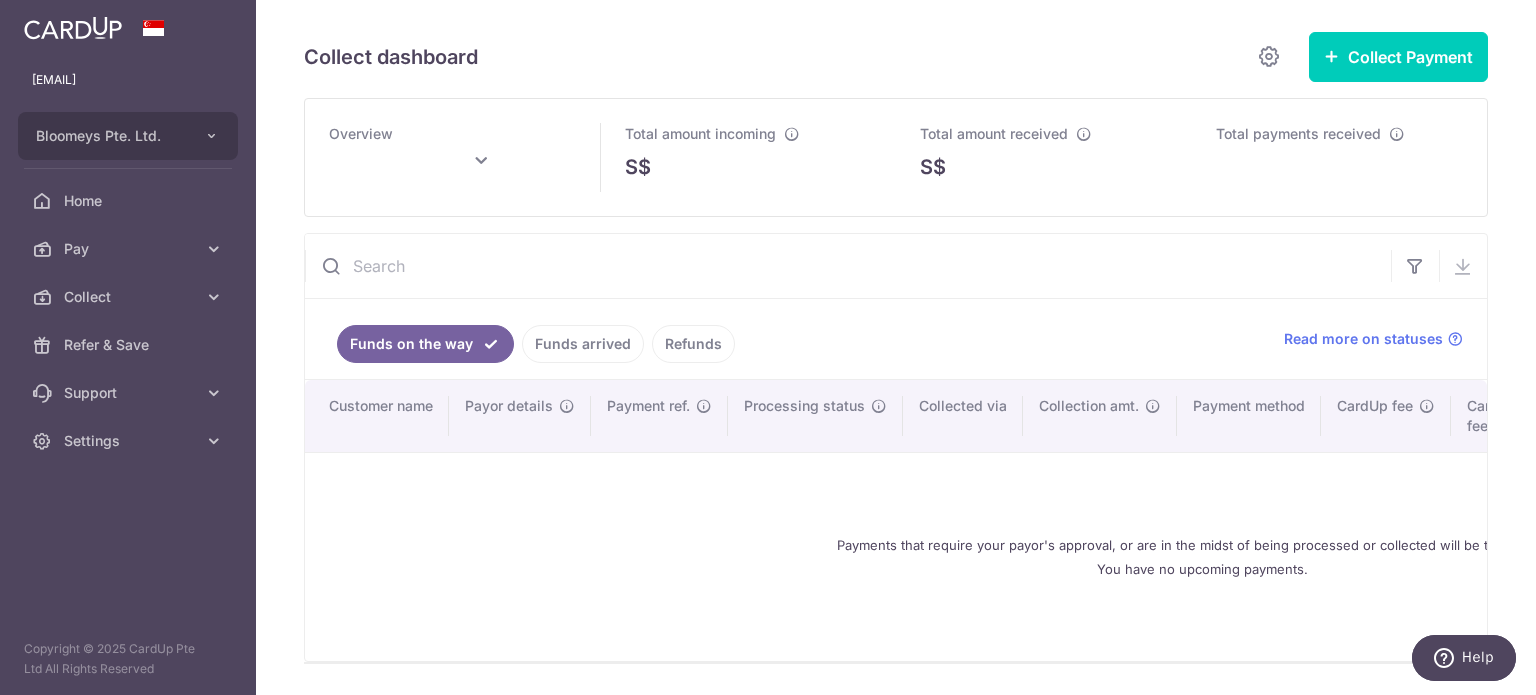 click on "Funds arrived" at bounding box center [583, 344] 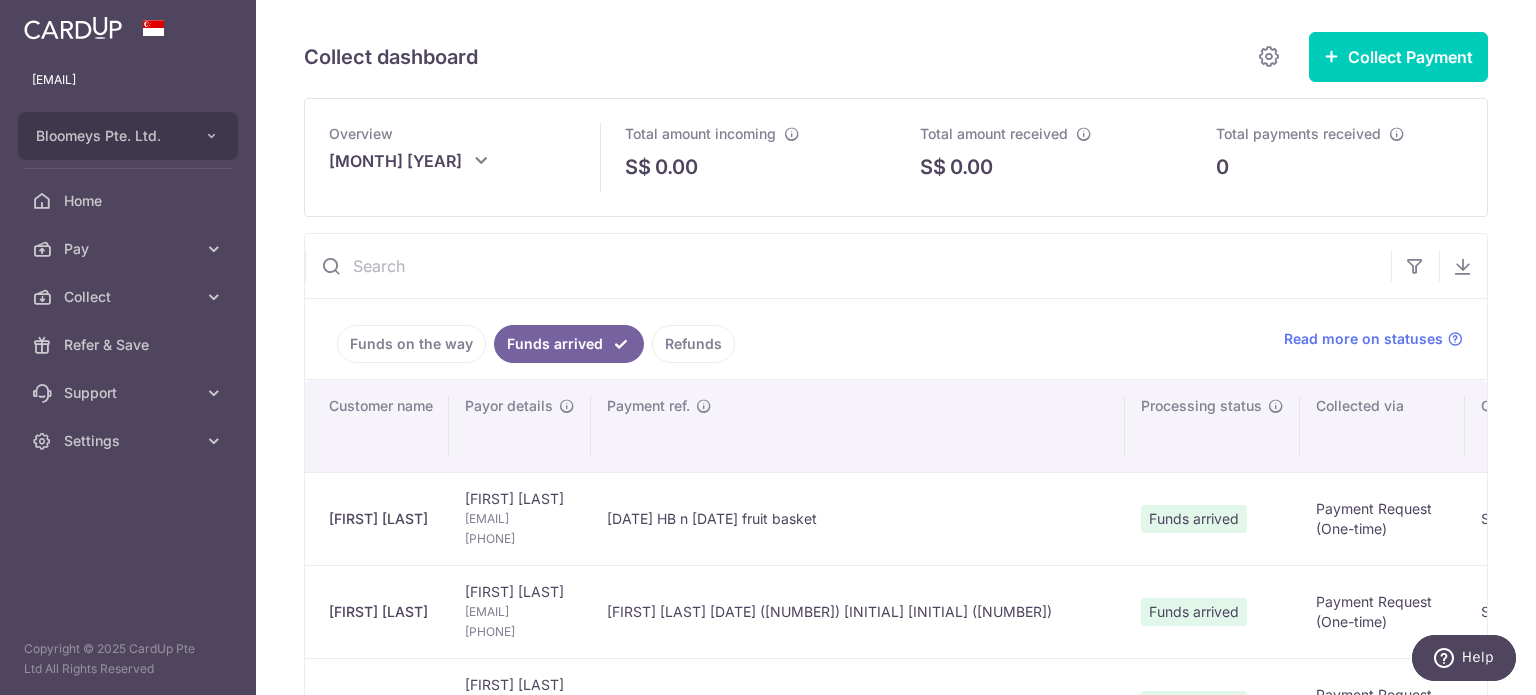 click on "Funds on the way" at bounding box center (411, 344) 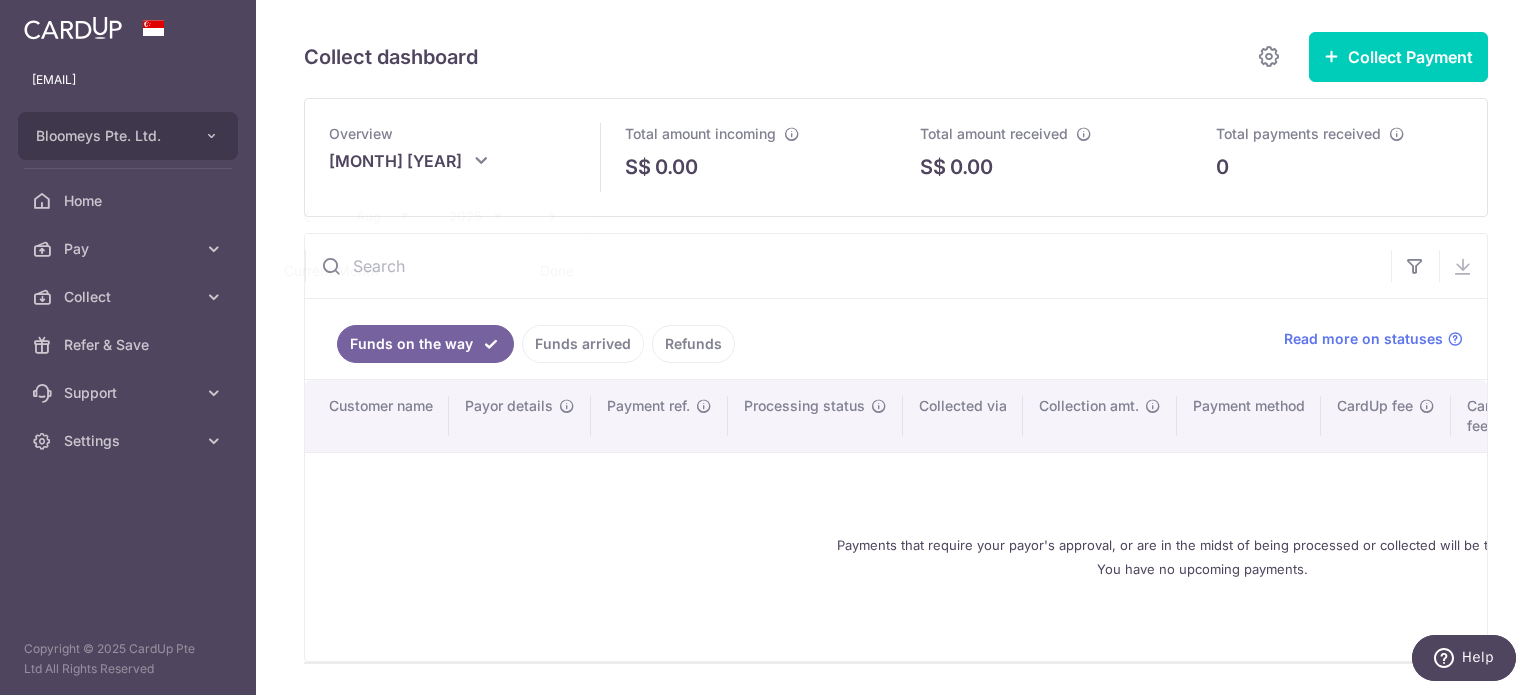 click on "[MONTH] [YEAR]" at bounding box center [429, 167] 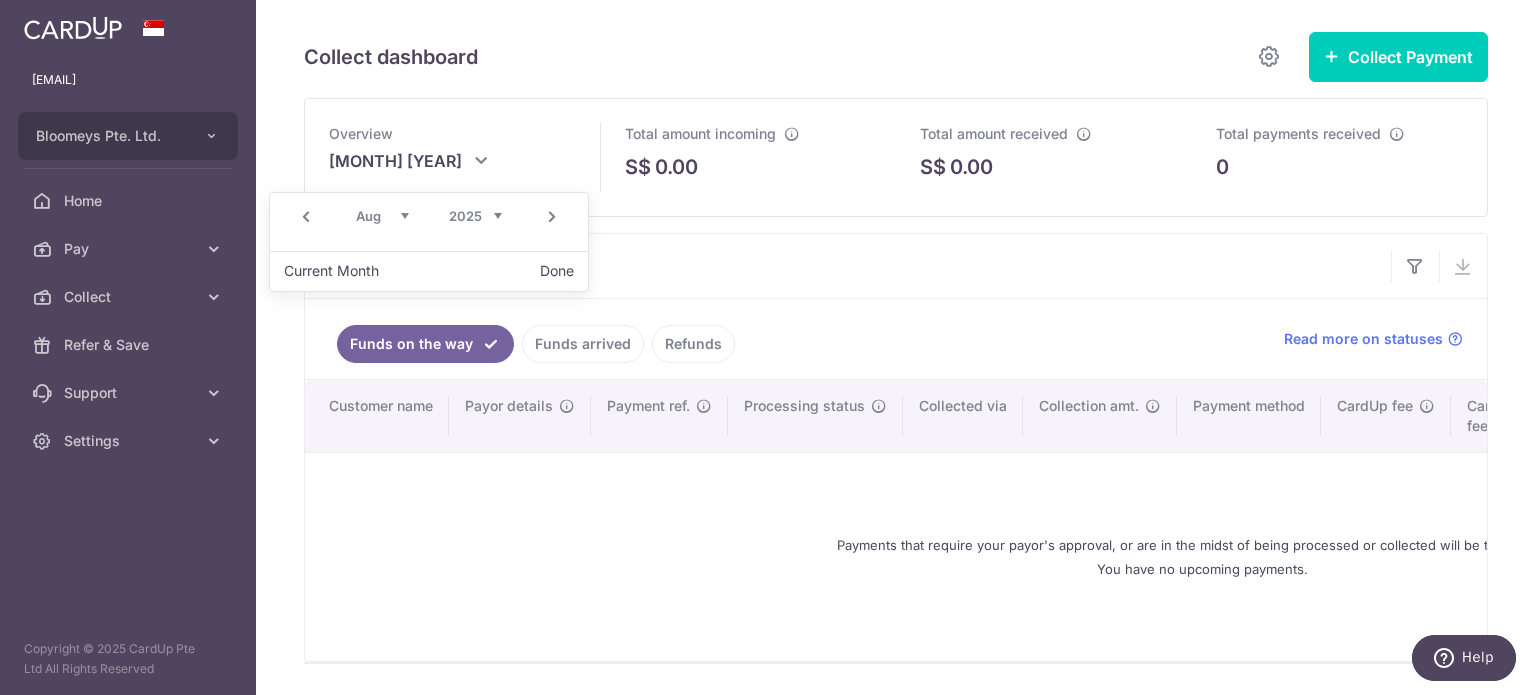 click at bounding box center [481, 161] 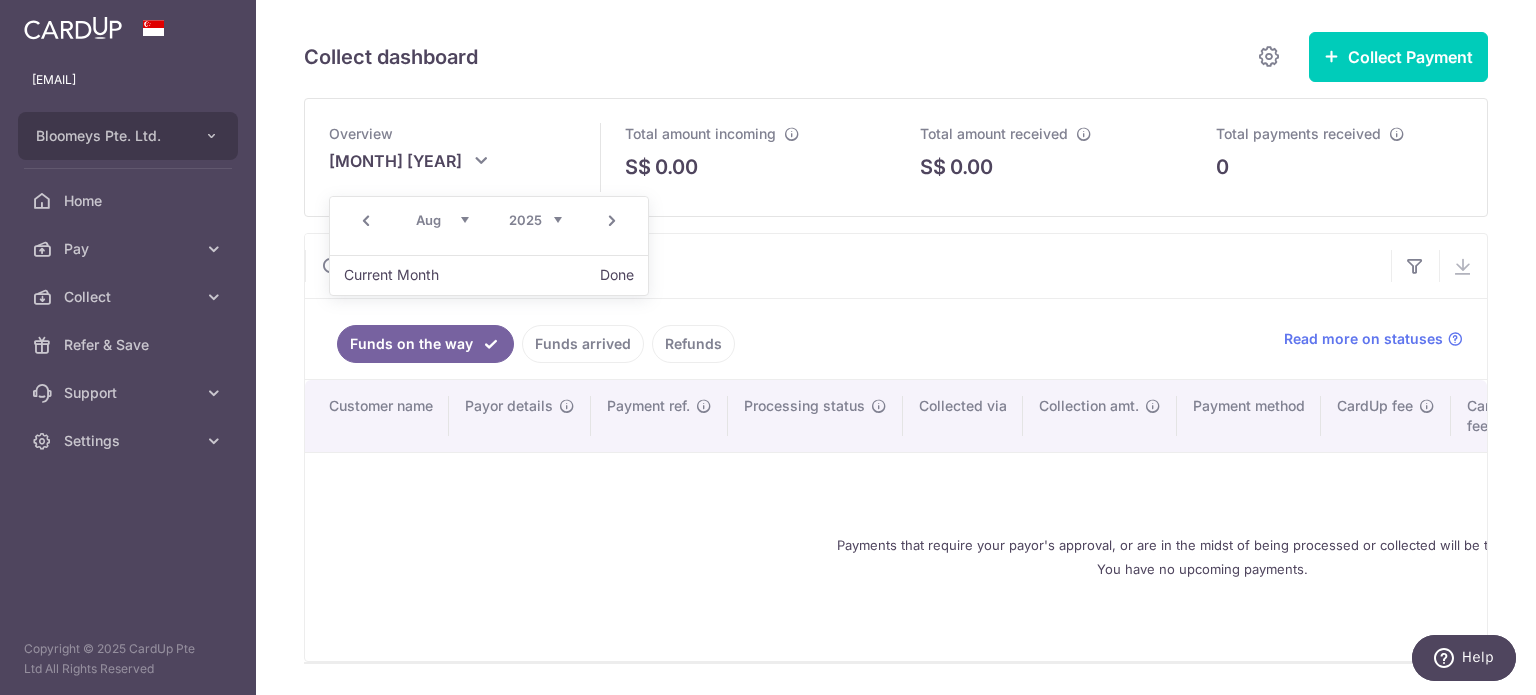 click on "[MONTH] [MONTH] [MONTH] [MONTH] [MONTH] [MONTH] [MONTH] [MONTH] [MONTH] [MONTH] [MONTH] [MONTH] [YEAR] [YEAR] [YEAR] [YEAR] [YEAR] [YEAR] [YEAR] [YEAR] [YEAR] [YEAR] [YEAR] [YEAR] [YEAR] [YEAR] [YEAR]" at bounding box center [489, 220] 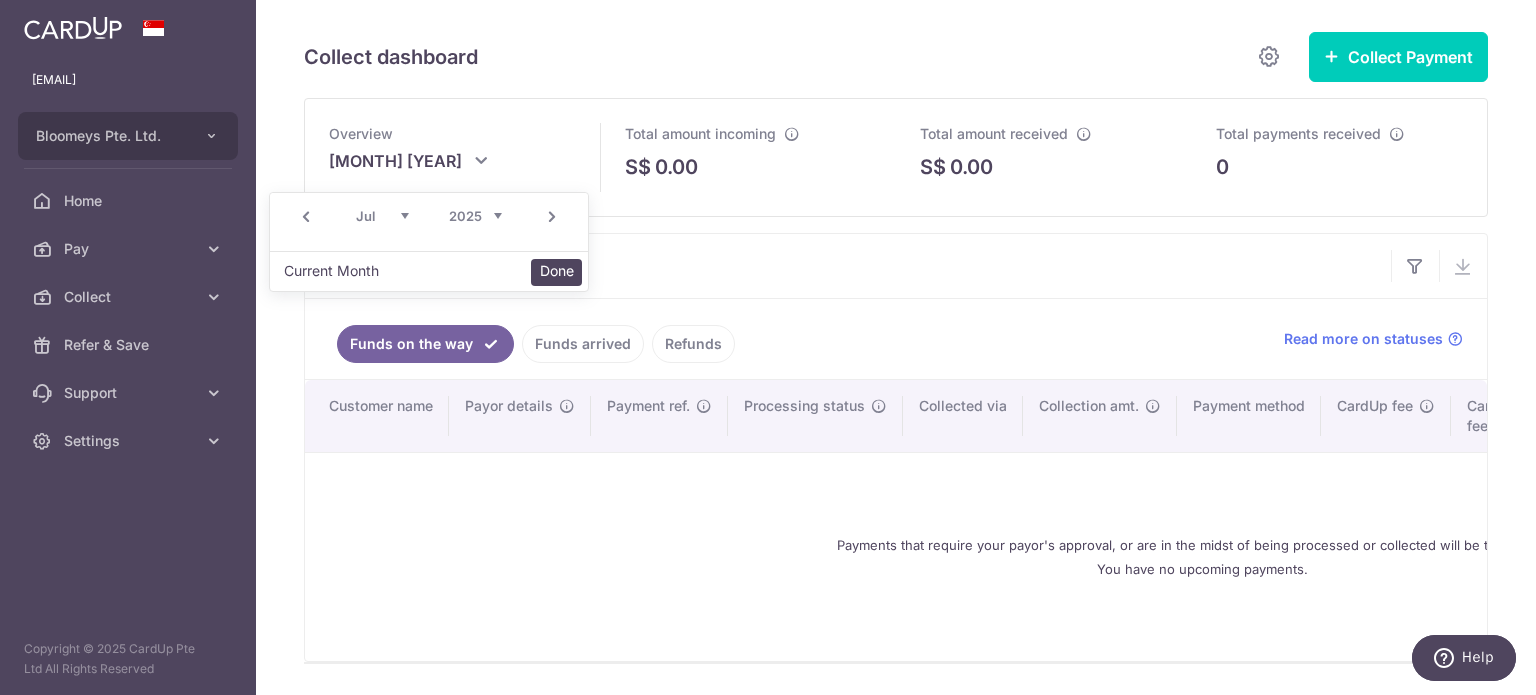 click on "Done" at bounding box center (556, 272) 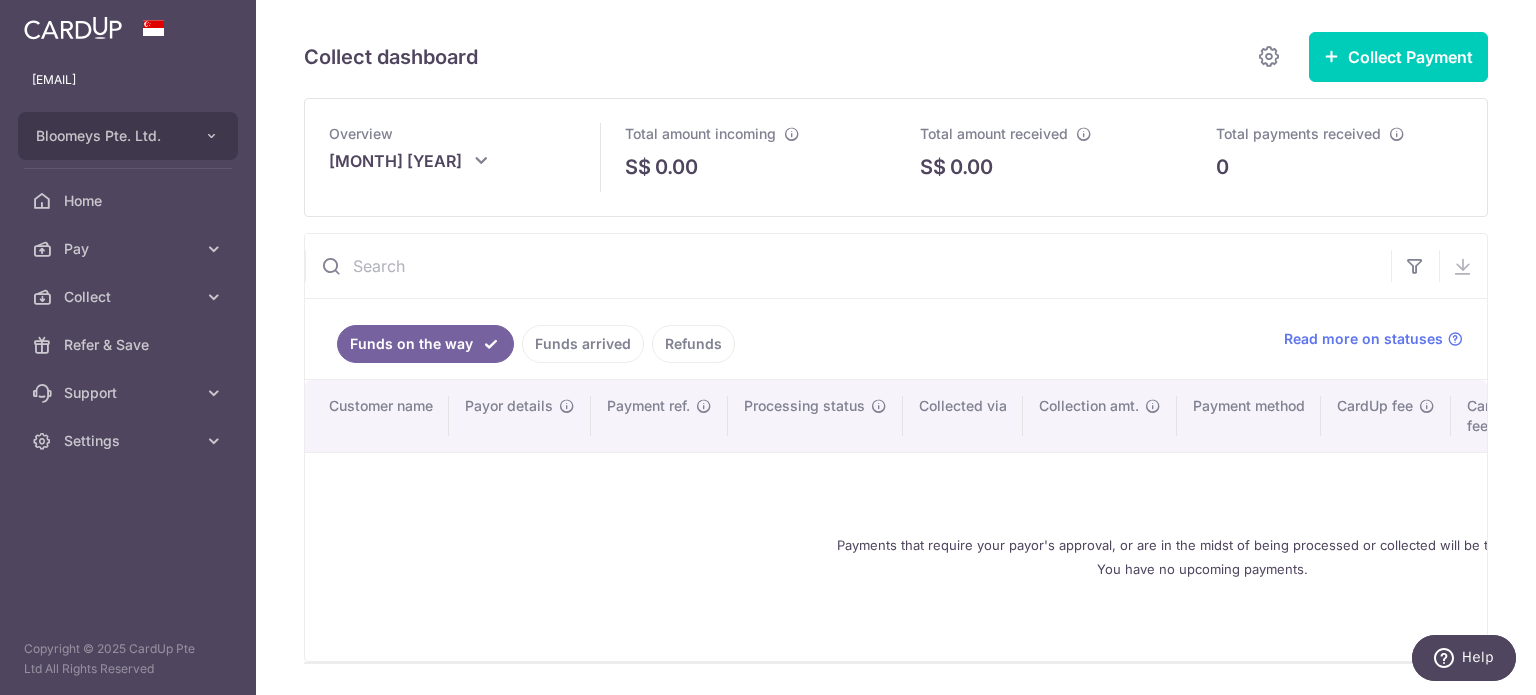 click on "Funds arrived" at bounding box center (583, 344) 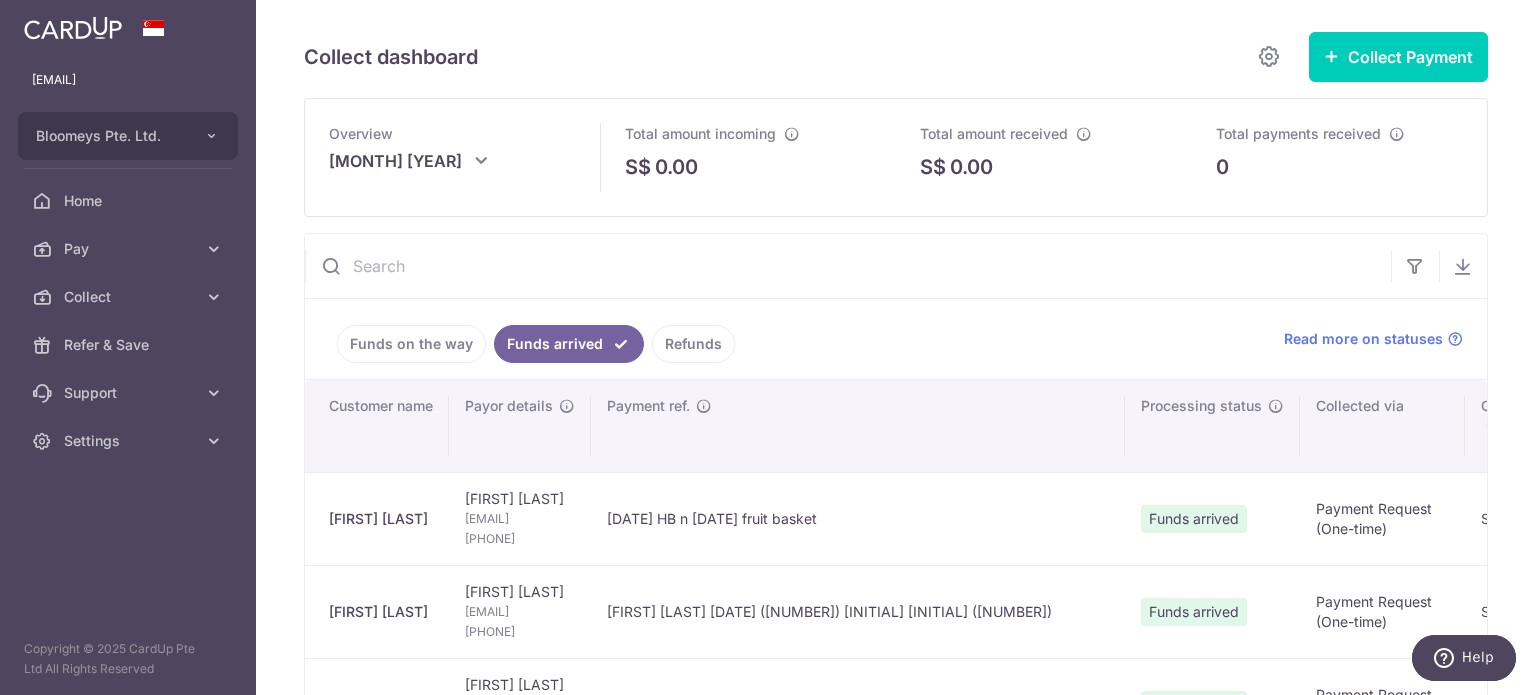 click at bounding box center (481, 161) 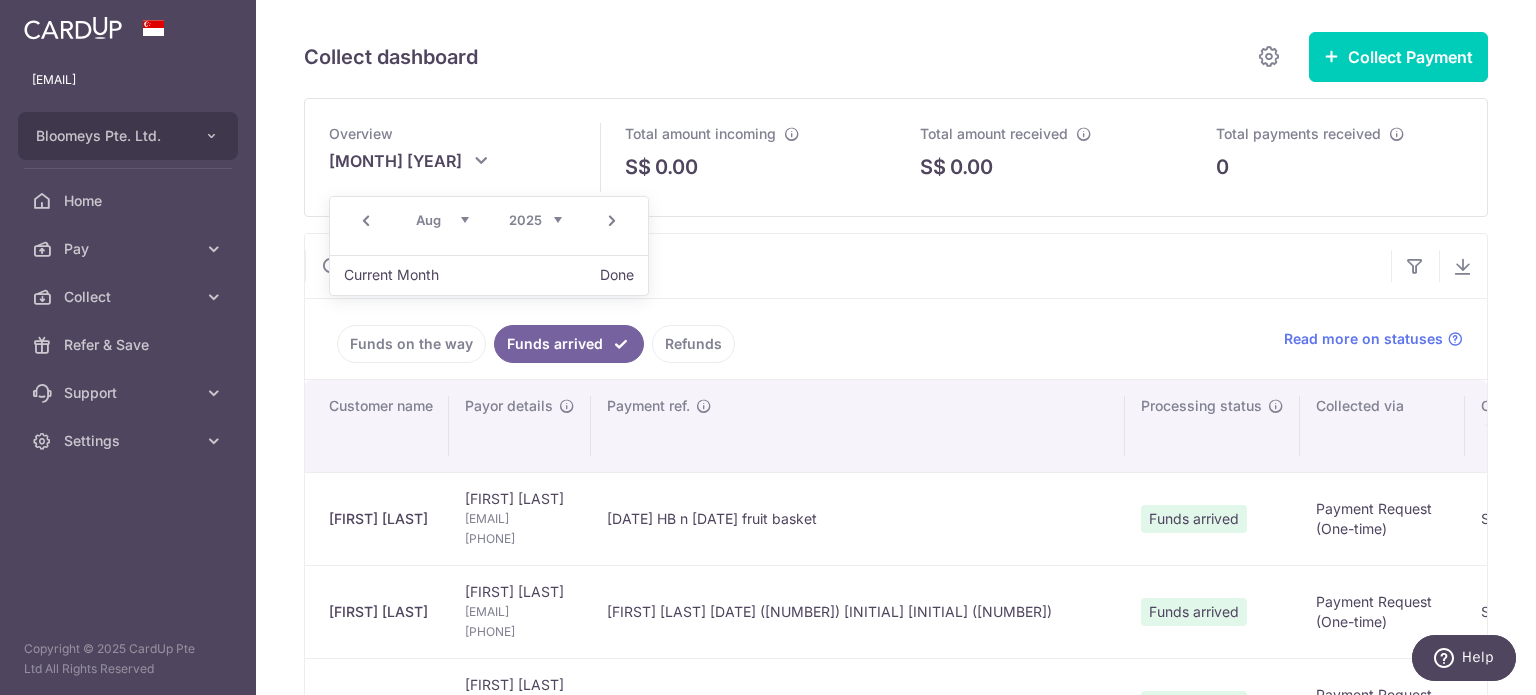 click on "Prev" at bounding box center (366, 221) 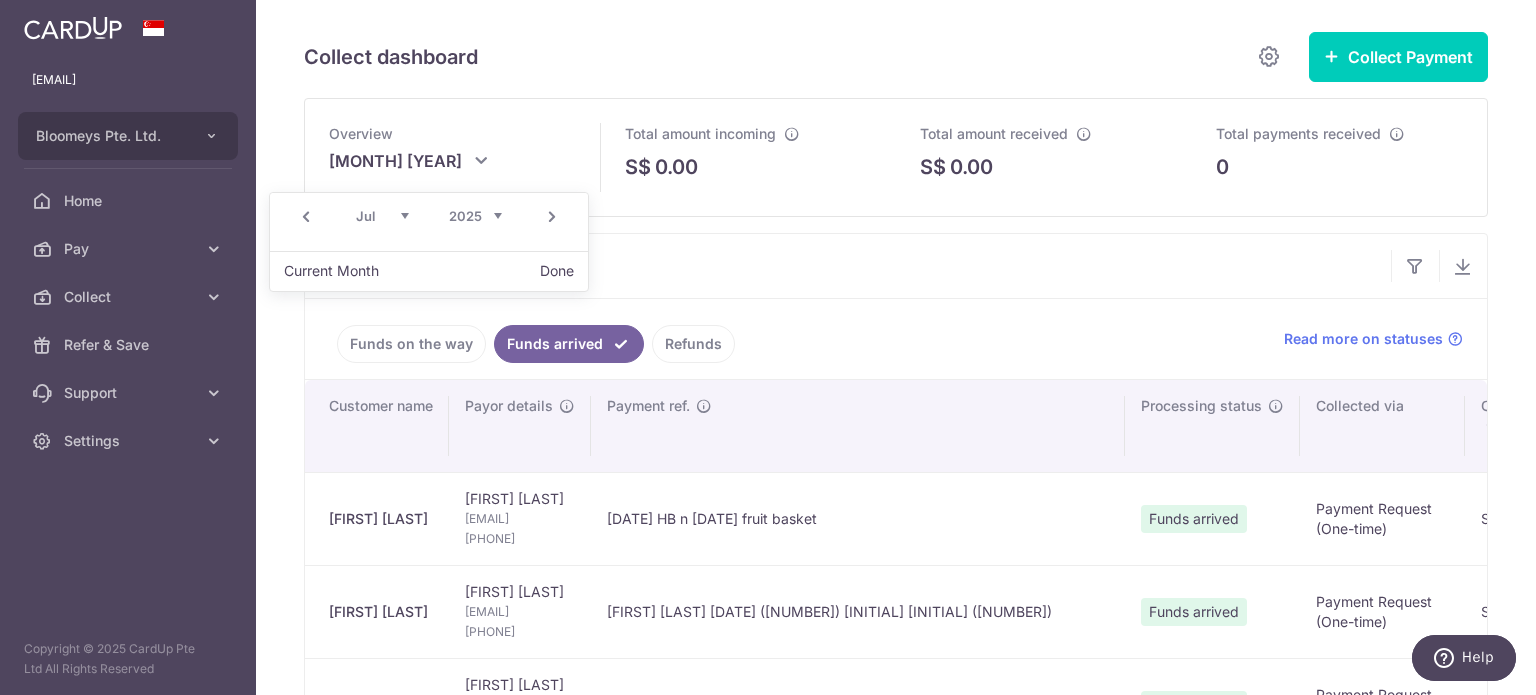 click on "Prev" at bounding box center [306, 217] 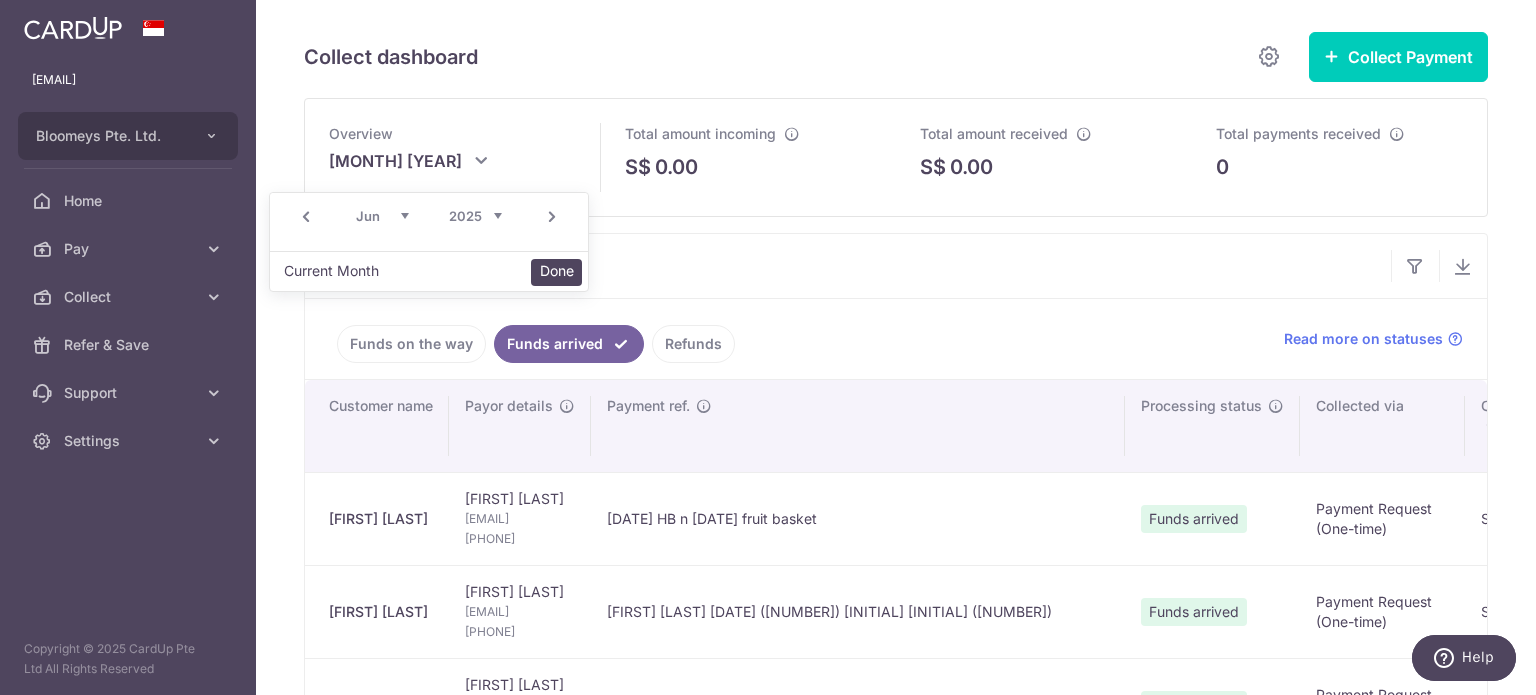 click on "Done" at bounding box center (556, 272) 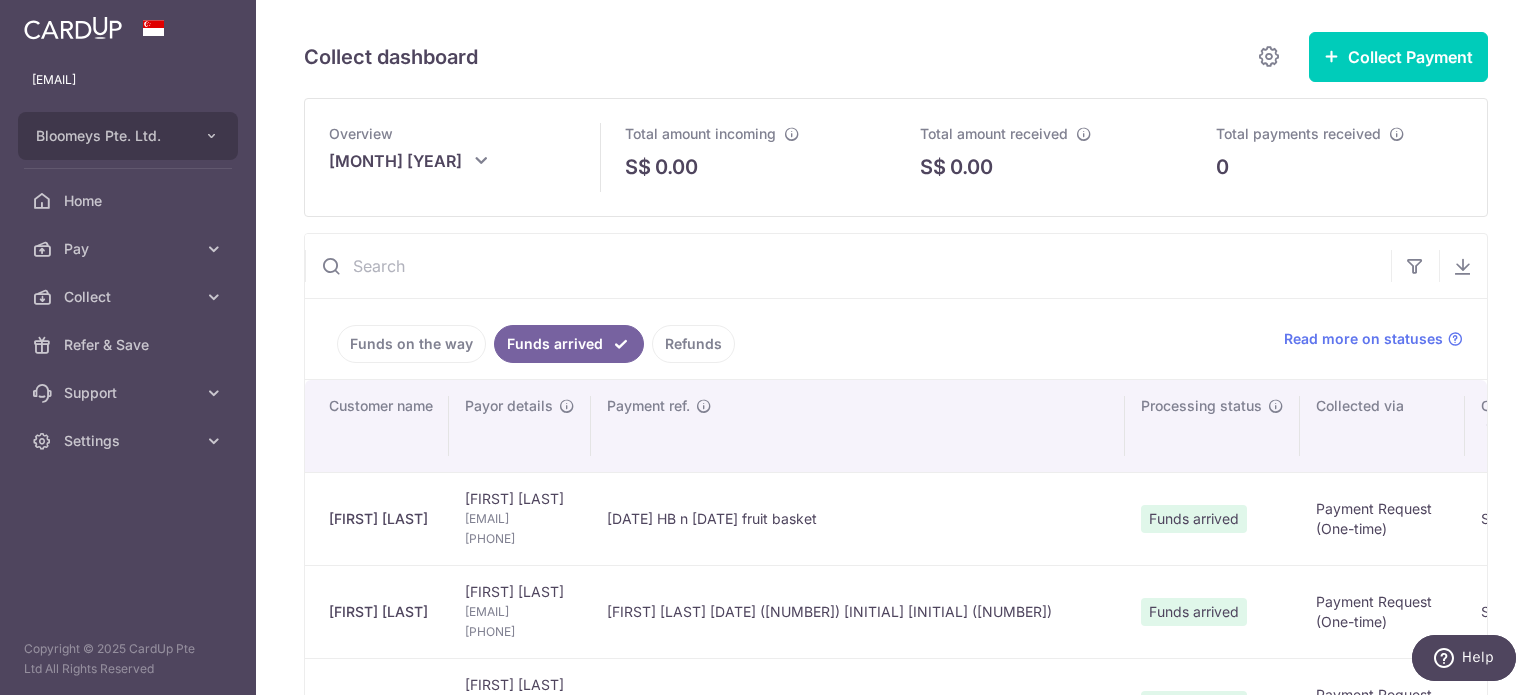 click on "Funds on the way
Funds arrived
Refunds" at bounding box center [782, 339] 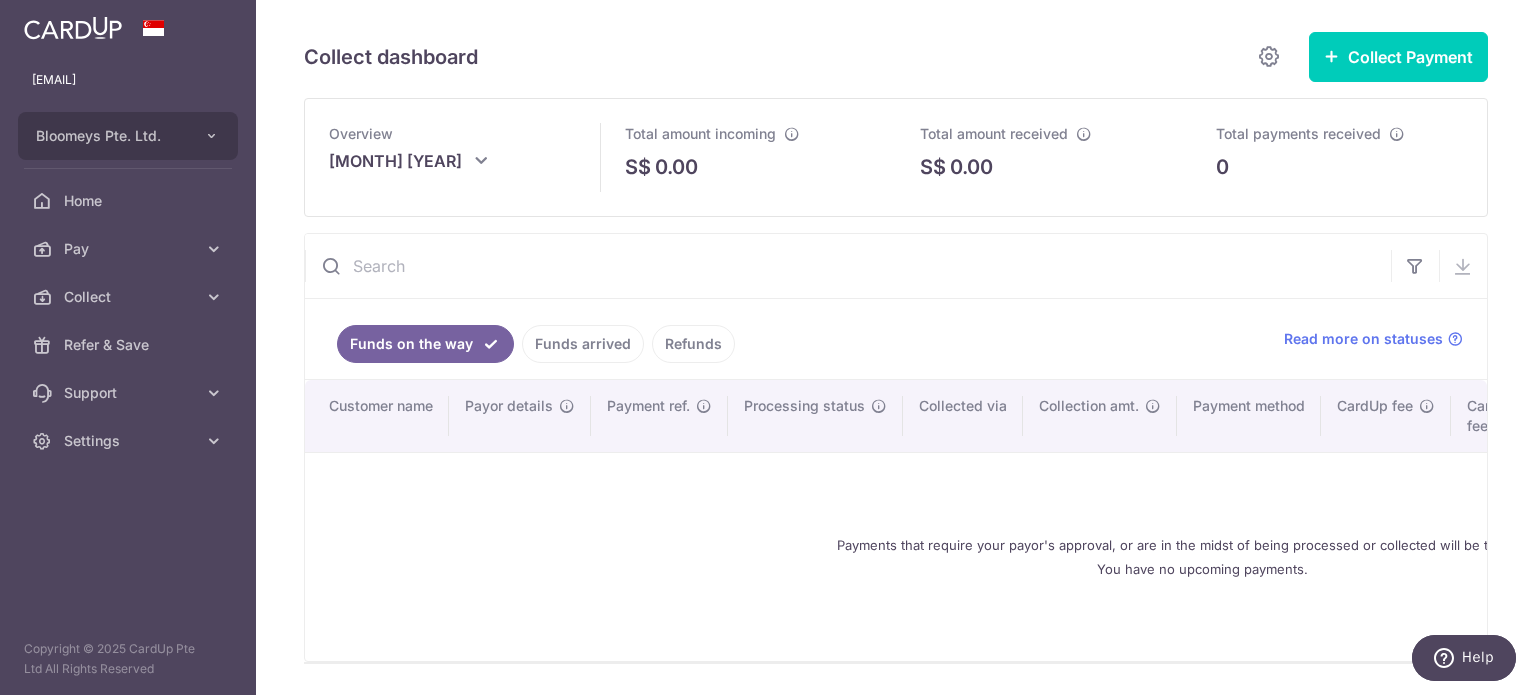 drag, startPoint x: 882, startPoint y: 671, endPoint x: 1372, endPoint y: 667, distance: 490.01633 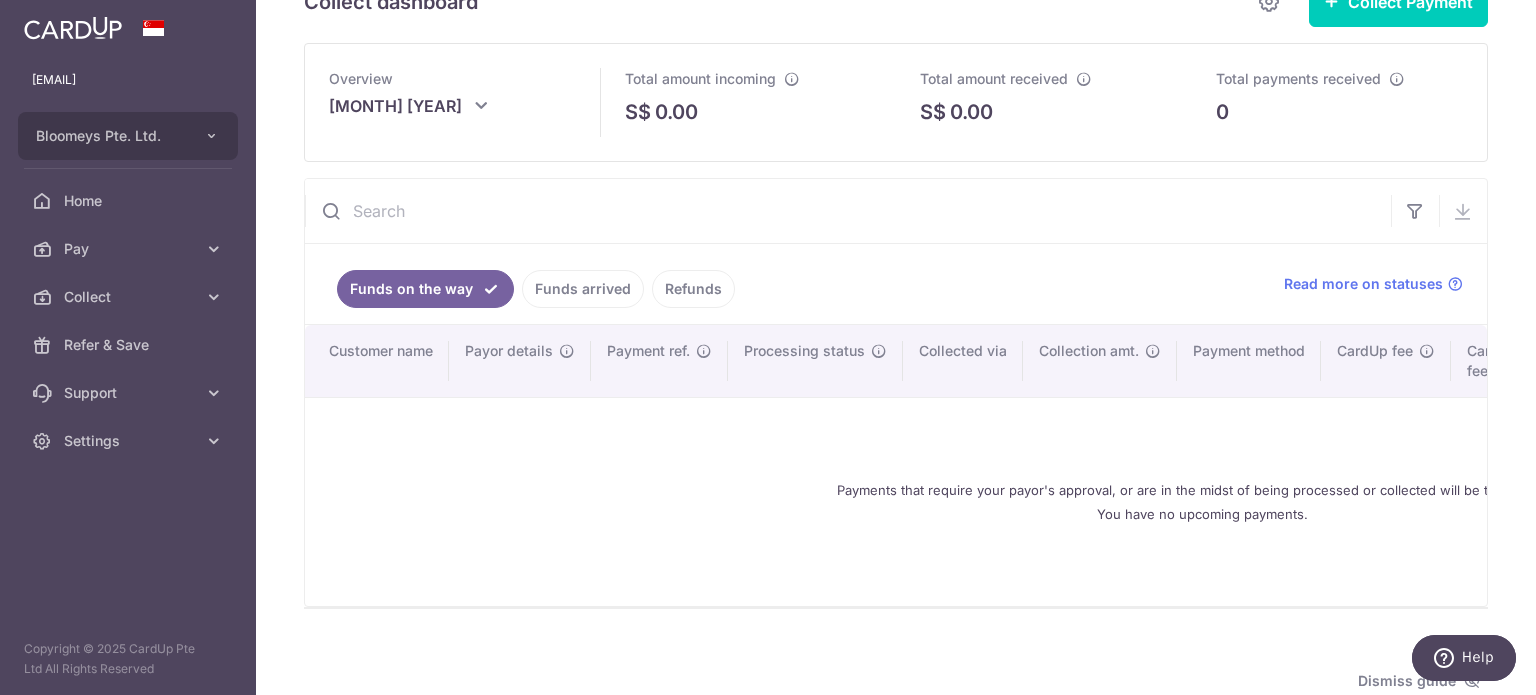 scroll, scrollTop: 100, scrollLeft: 0, axis: vertical 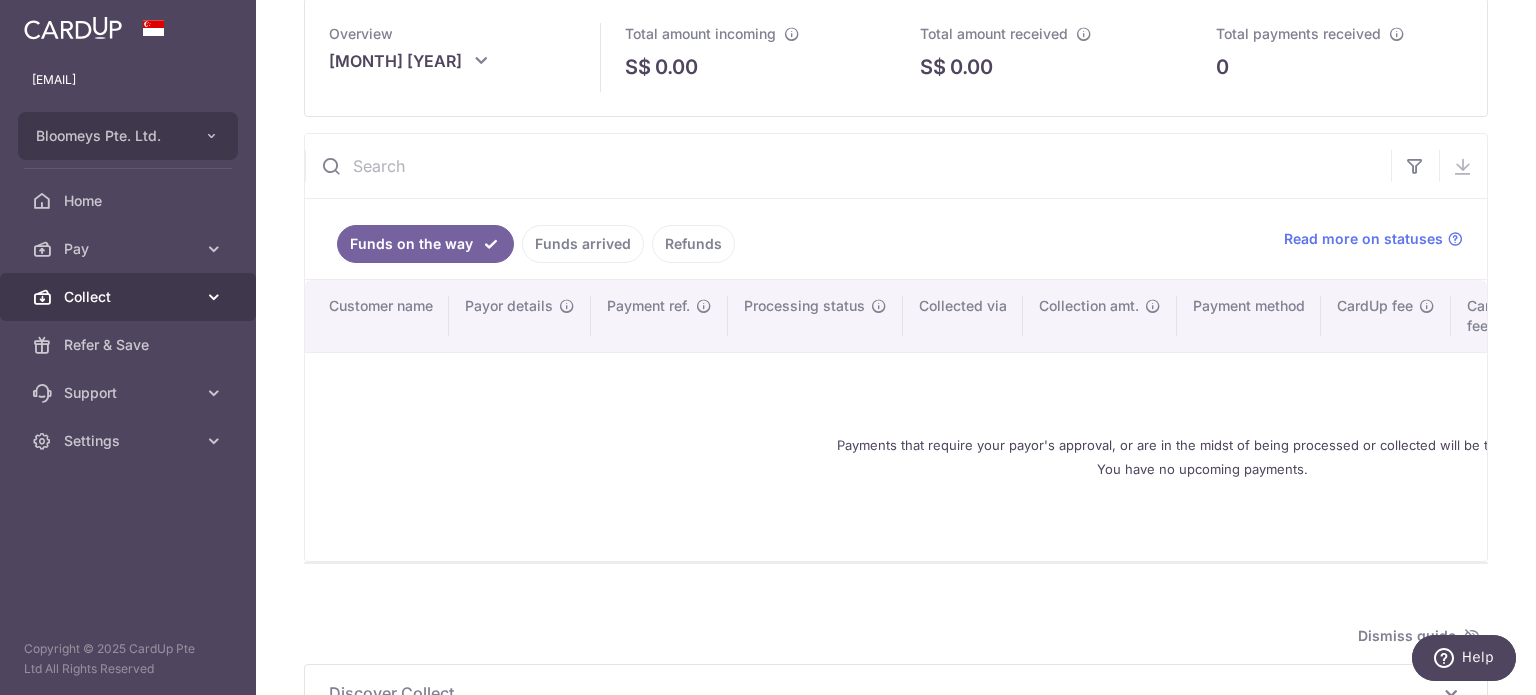 click on "Collect" at bounding box center [130, 297] 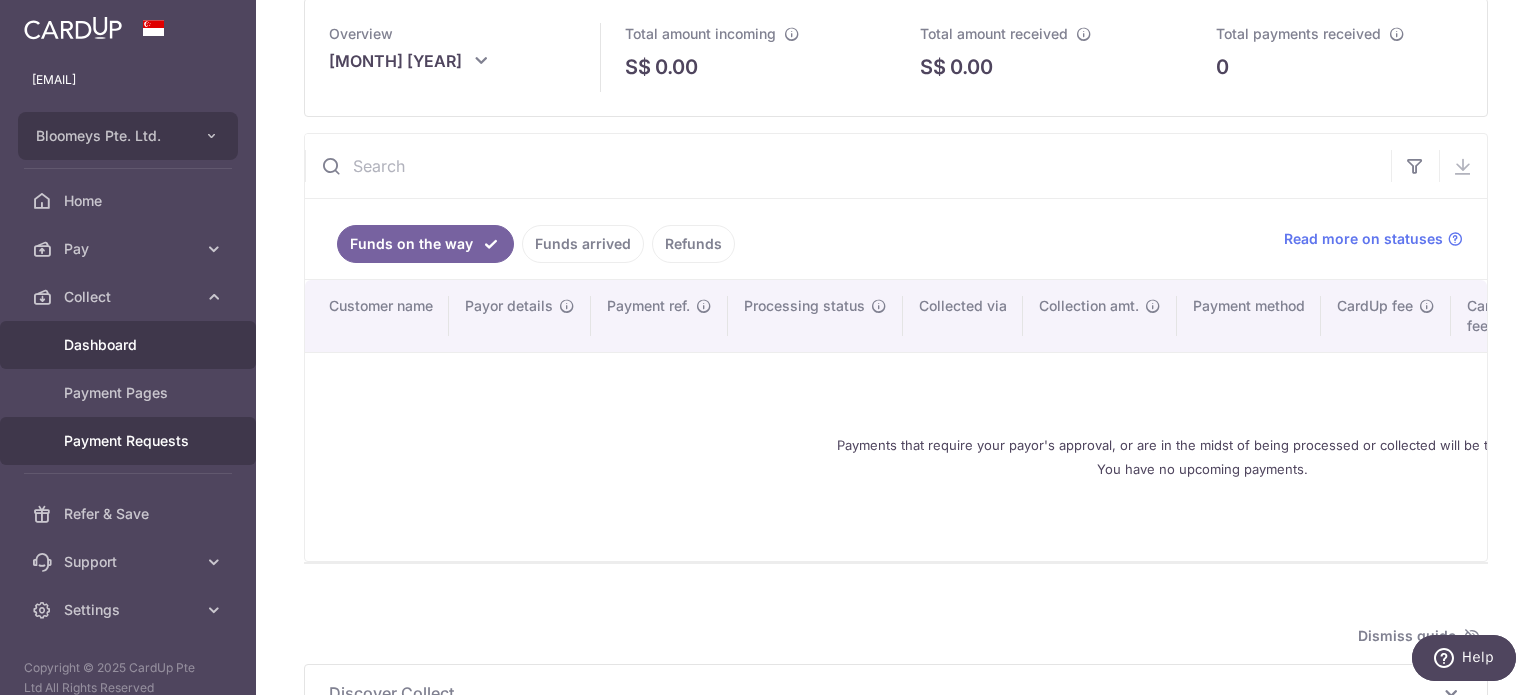 click on "Payment Requests" at bounding box center (130, 441) 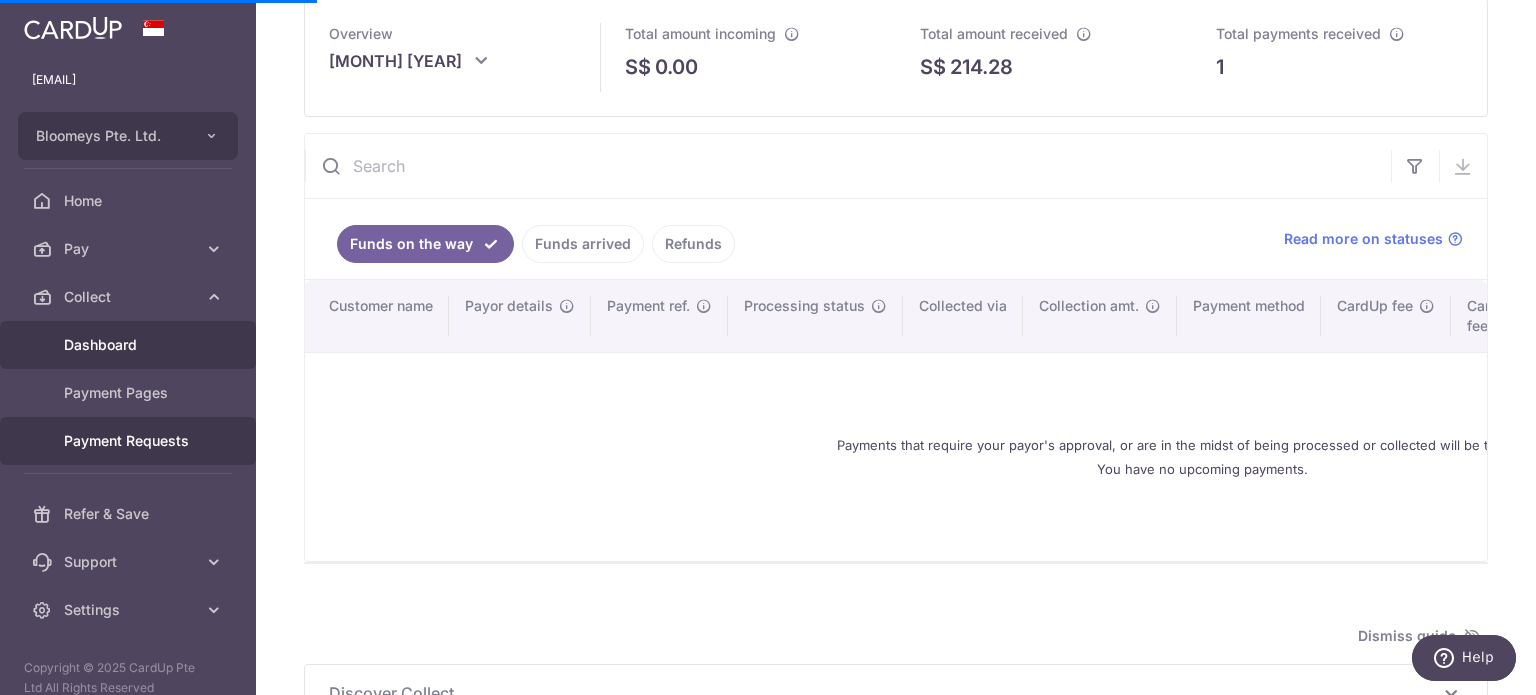 click on "Payment Requests" at bounding box center (130, 441) 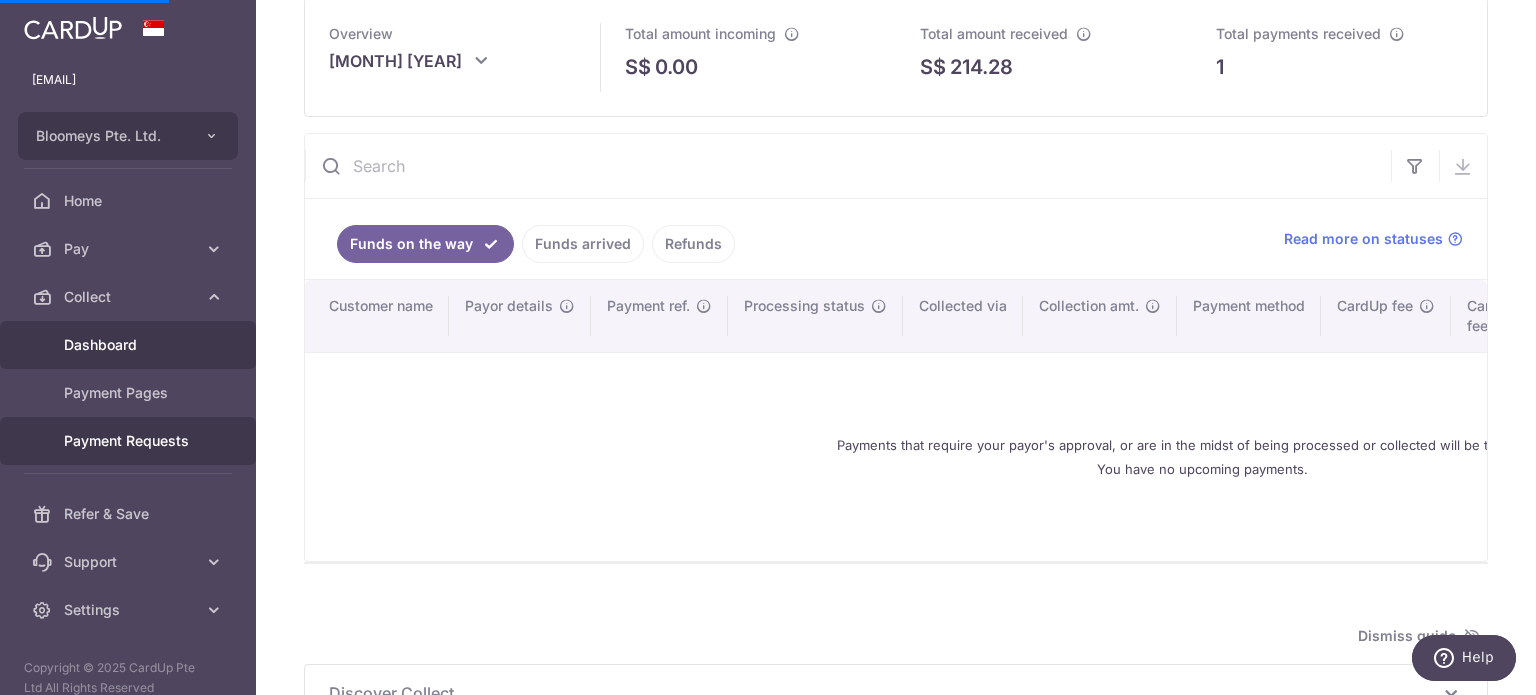 click on "Payment Requests" at bounding box center [130, 441] 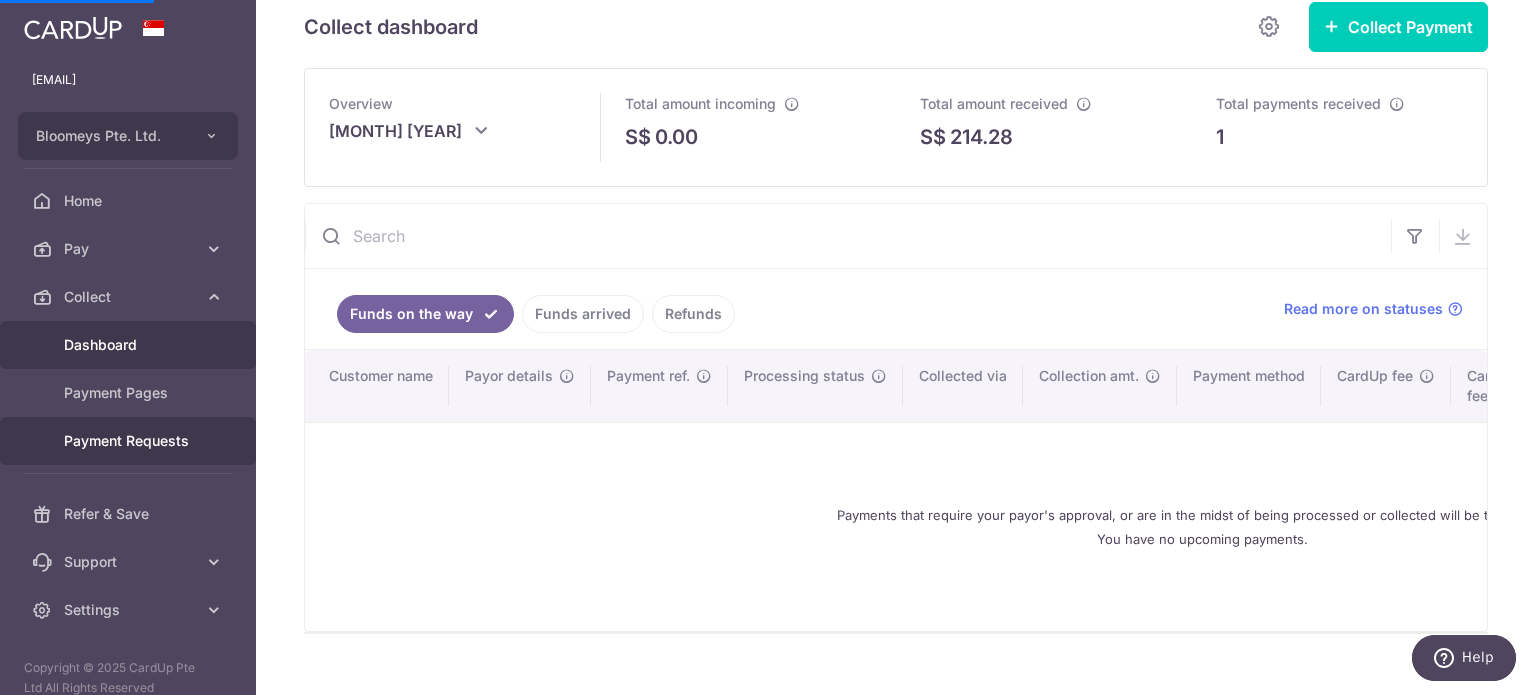 scroll, scrollTop: 0, scrollLeft: 0, axis: both 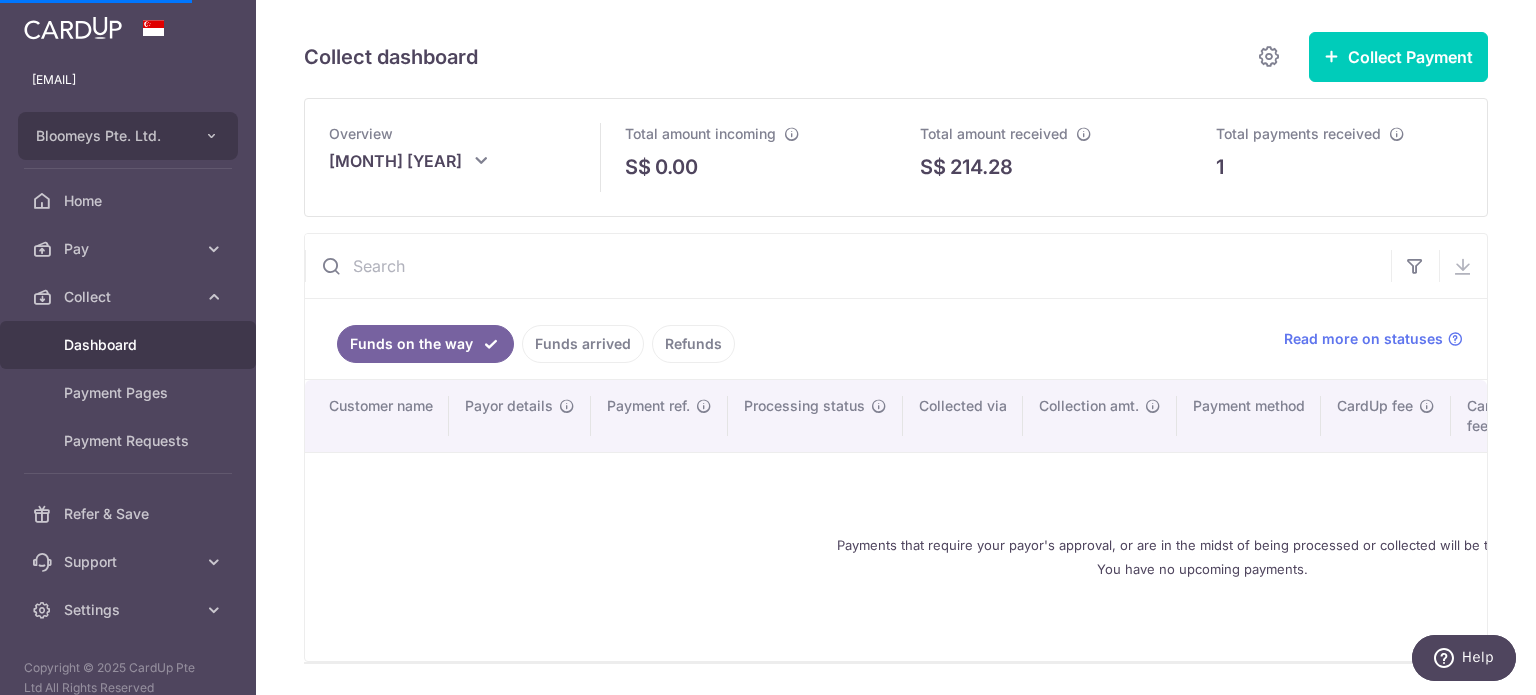 click on "[MONTH] [YEAR]" at bounding box center [429, 167] 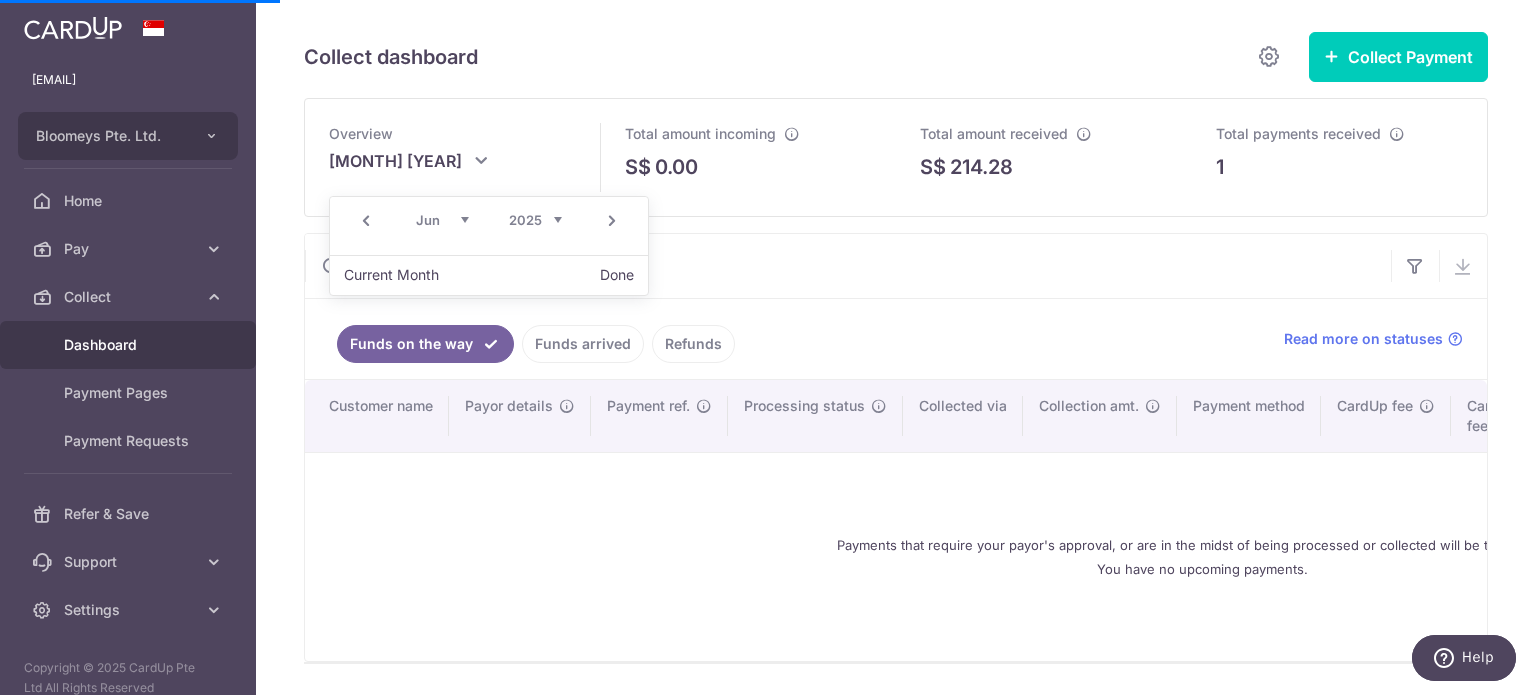 click on "Next" at bounding box center [612, 221] 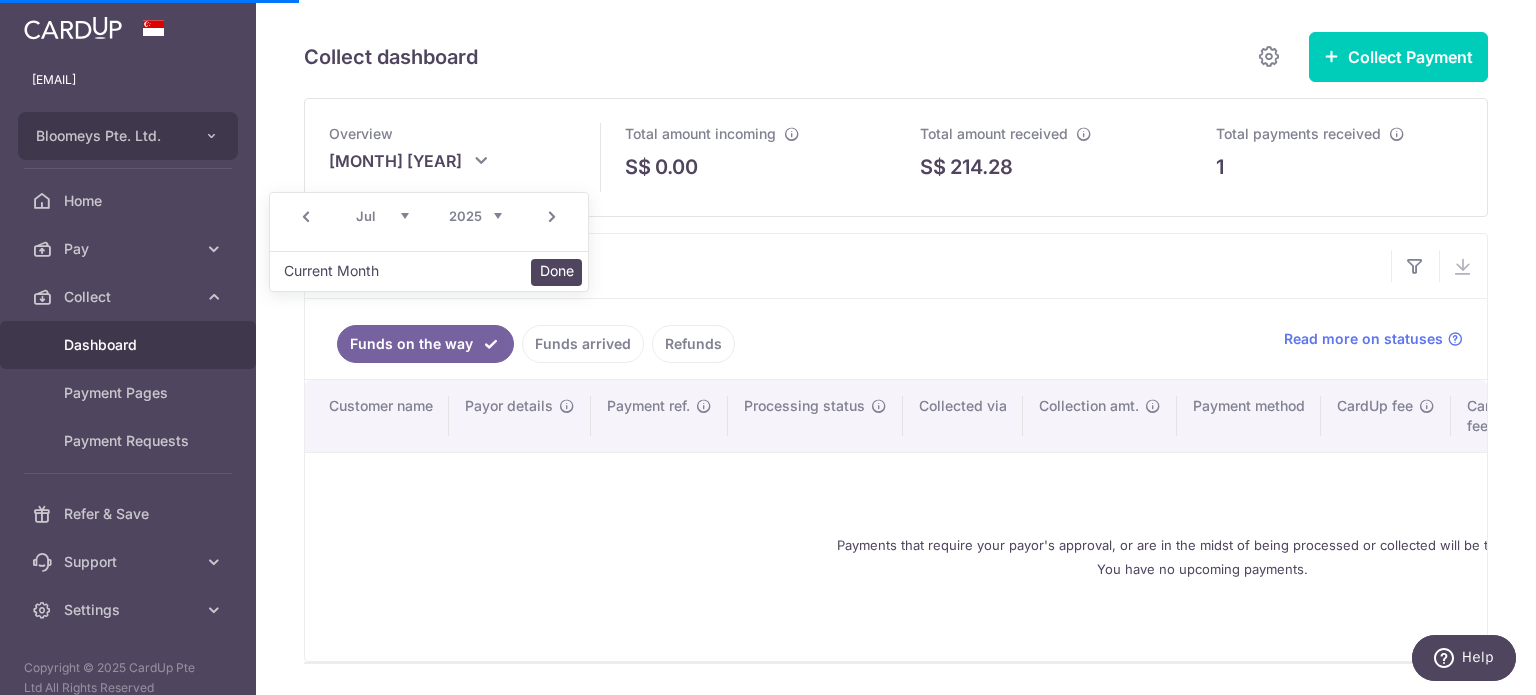 click on "Done" at bounding box center [556, 272] 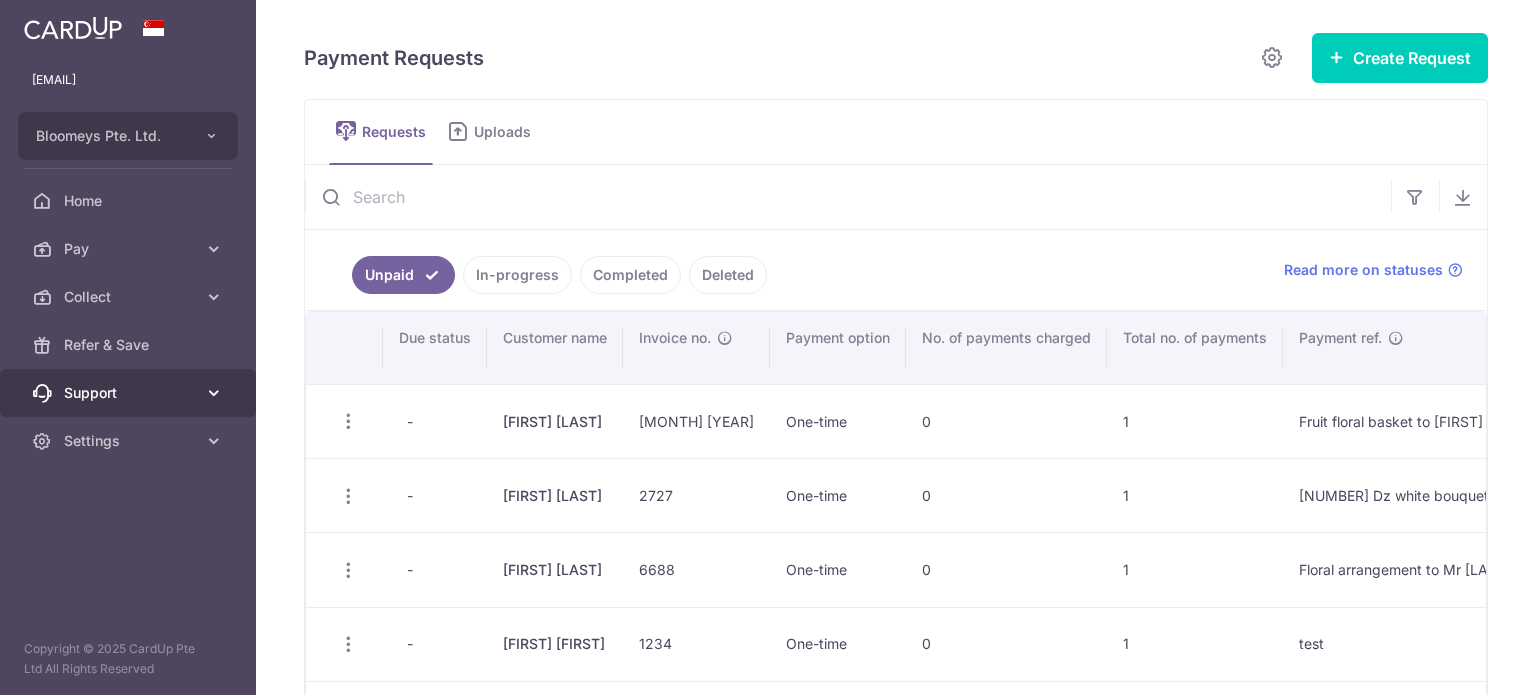scroll, scrollTop: 0, scrollLeft: 0, axis: both 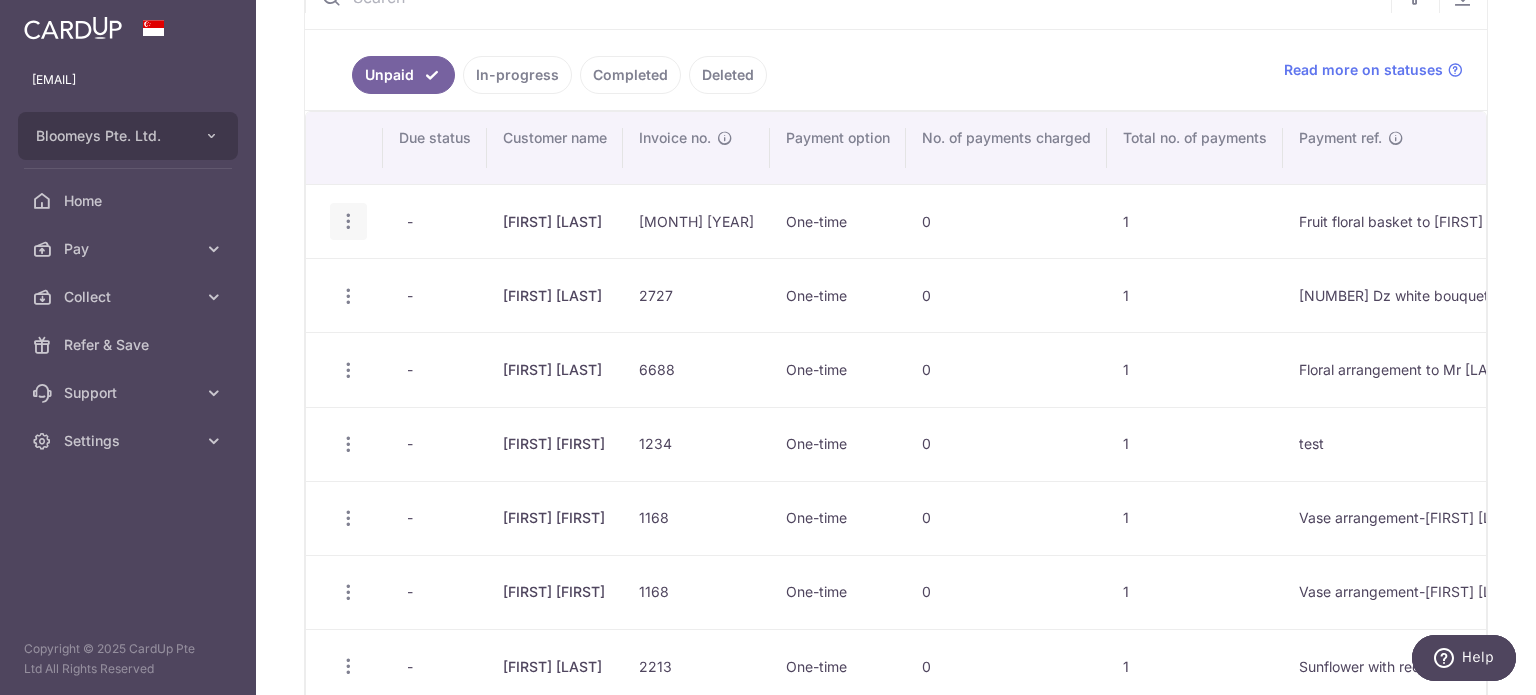 click at bounding box center [348, 221] 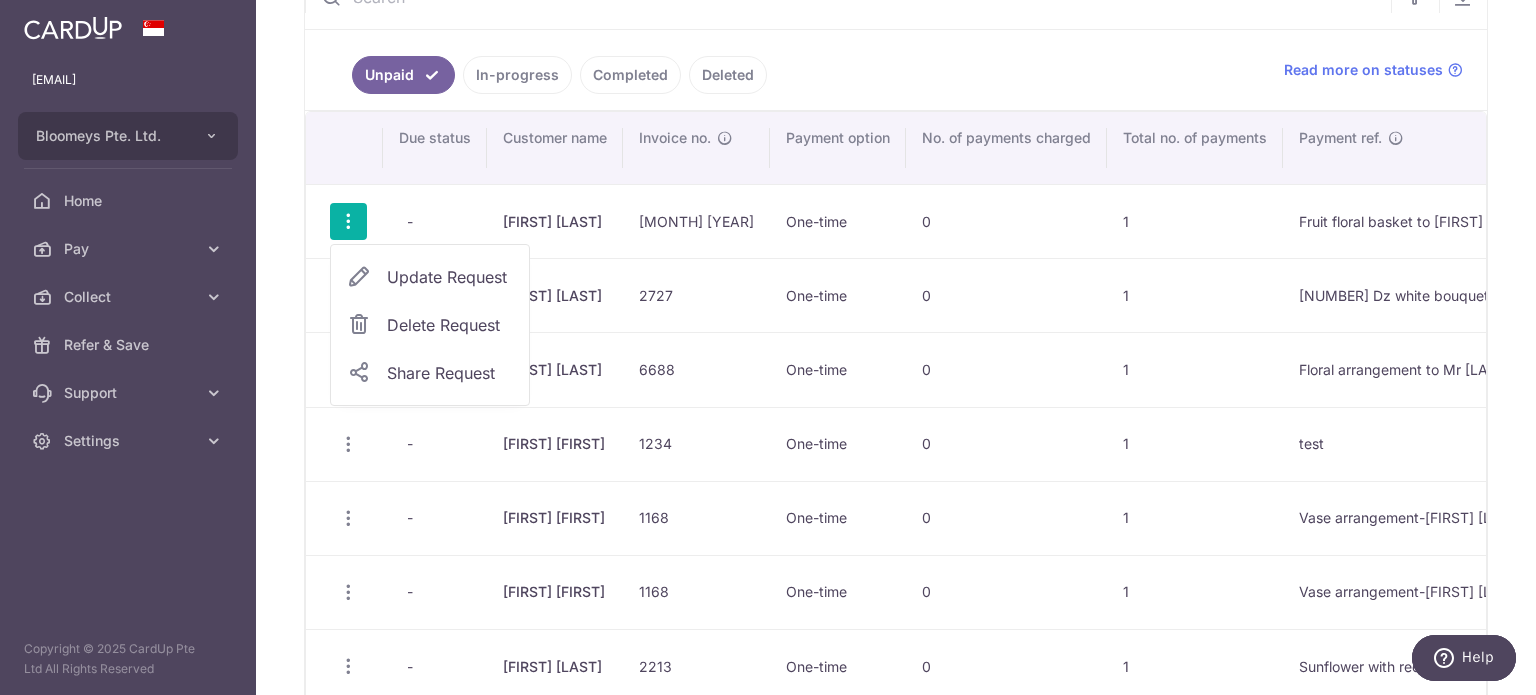 click on "Update Request" at bounding box center [450, 277] 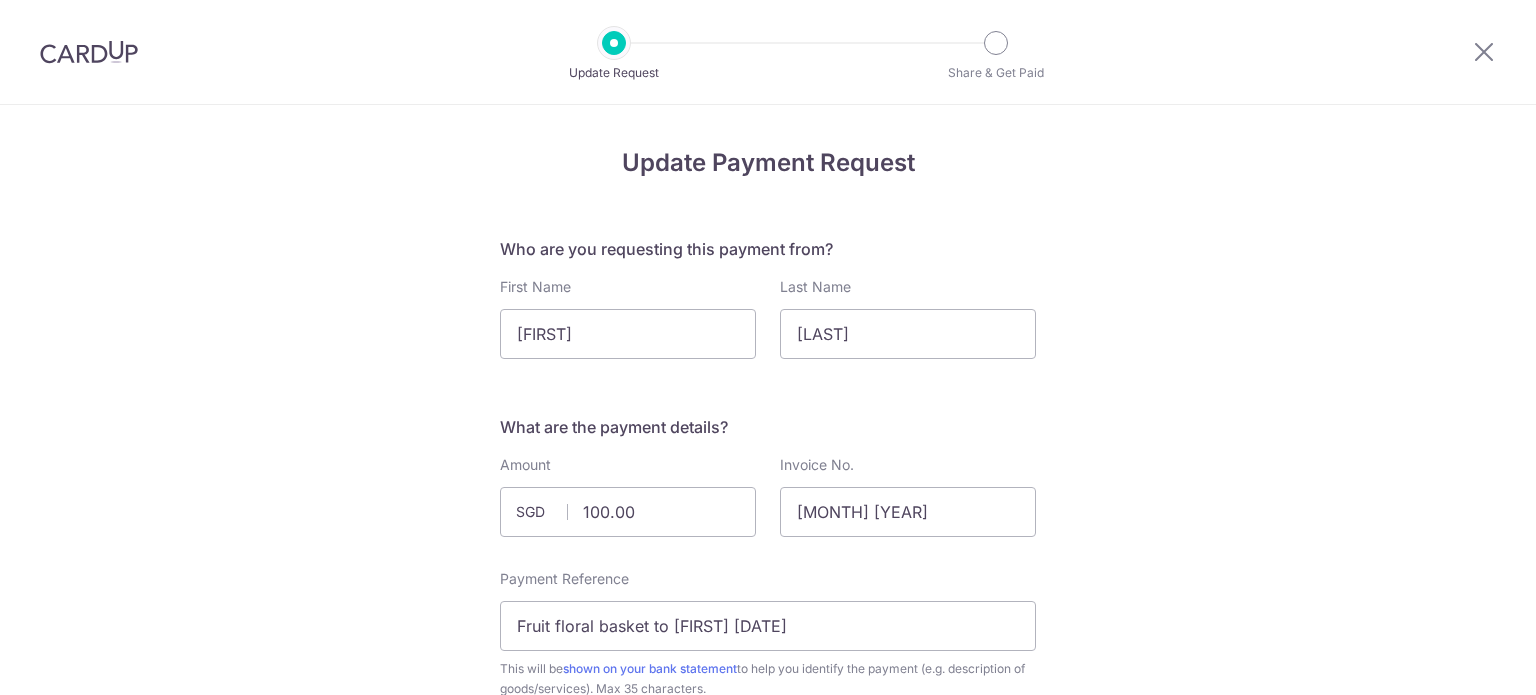 scroll, scrollTop: 0, scrollLeft: 0, axis: both 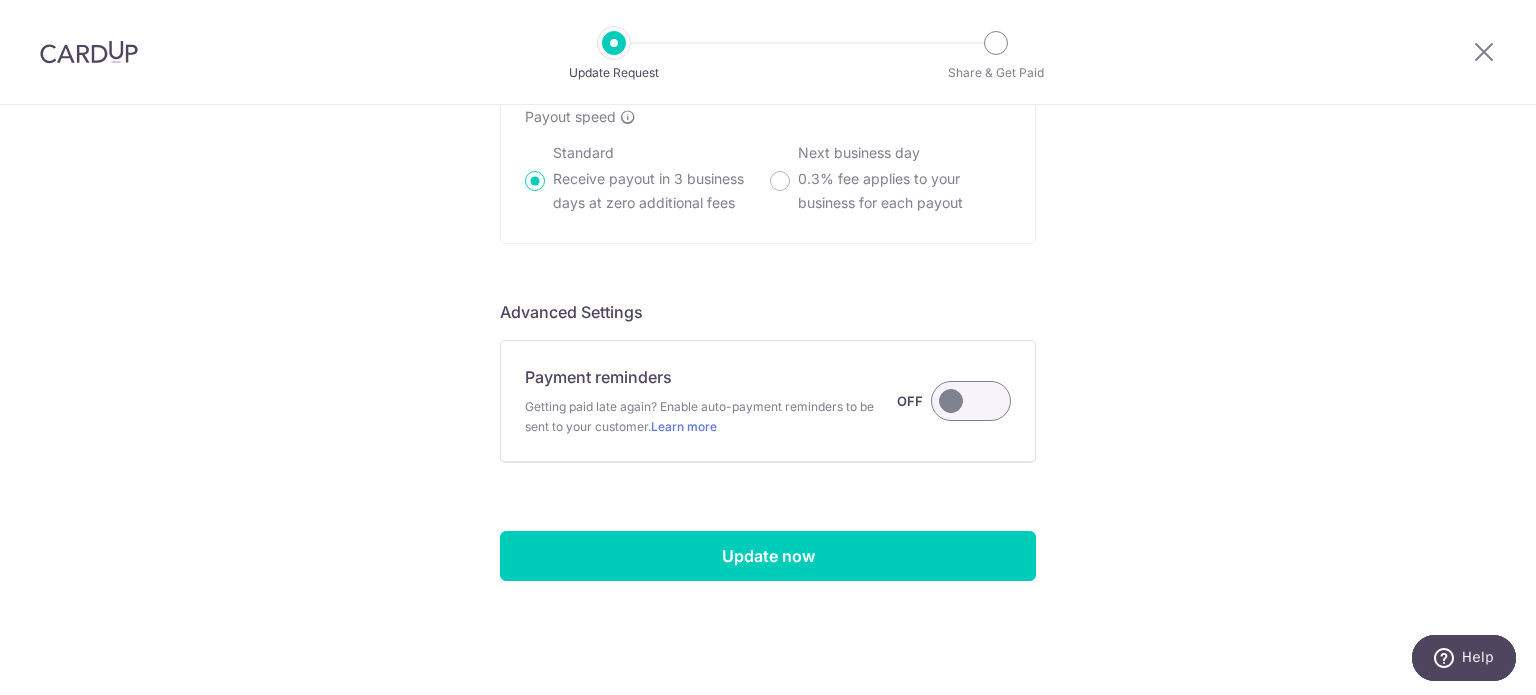 click at bounding box center [971, 401] 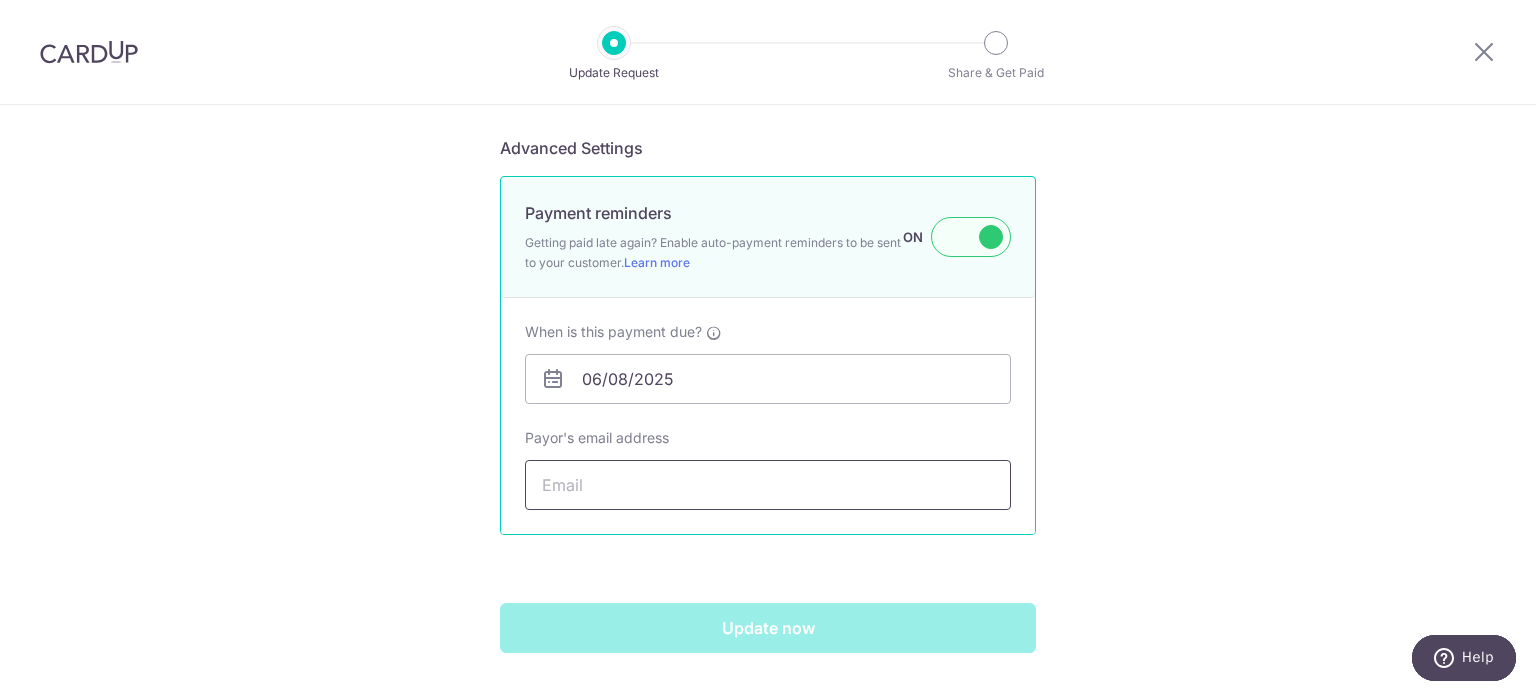 scroll, scrollTop: 1768, scrollLeft: 0, axis: vertical 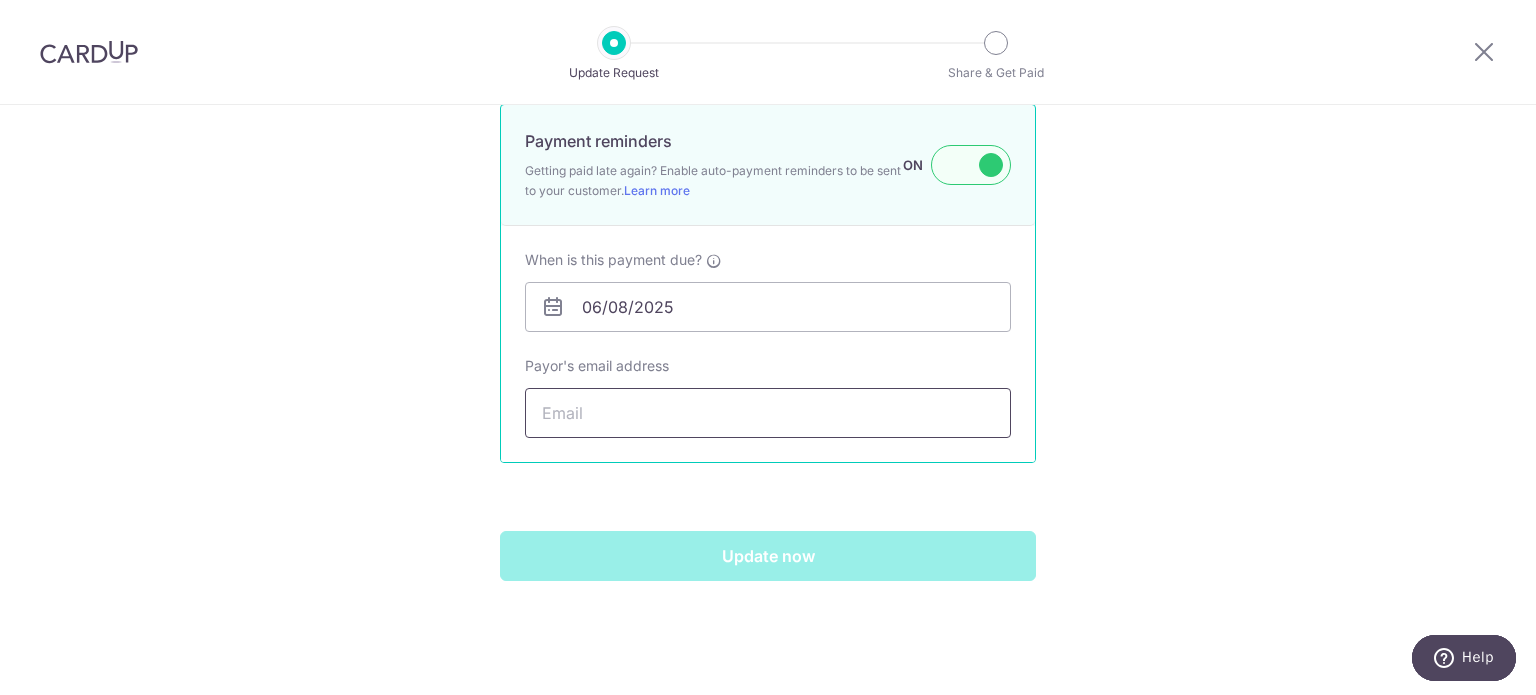 click on "Payor's email address" at bounding box center [768, 413] 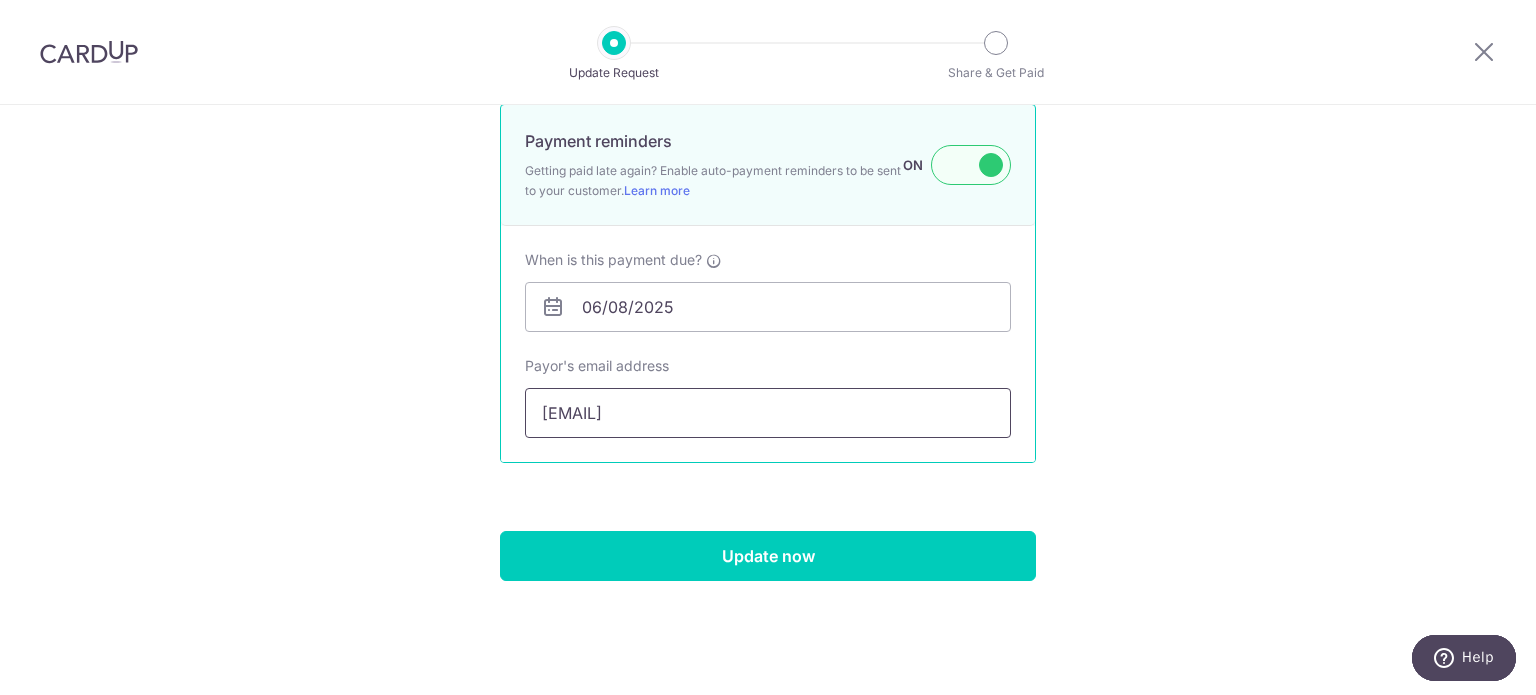 type on "[EMAIL]" 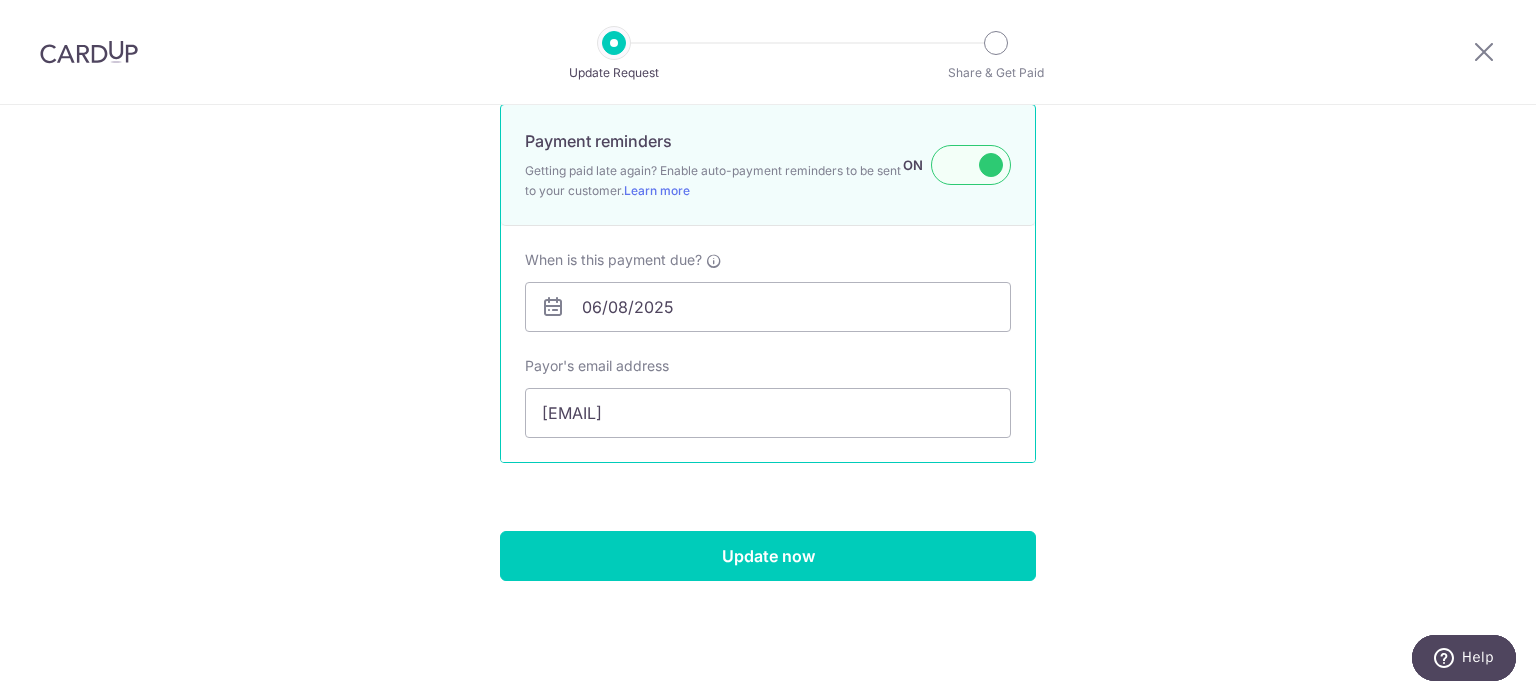 click at bounding box center [553, 307] 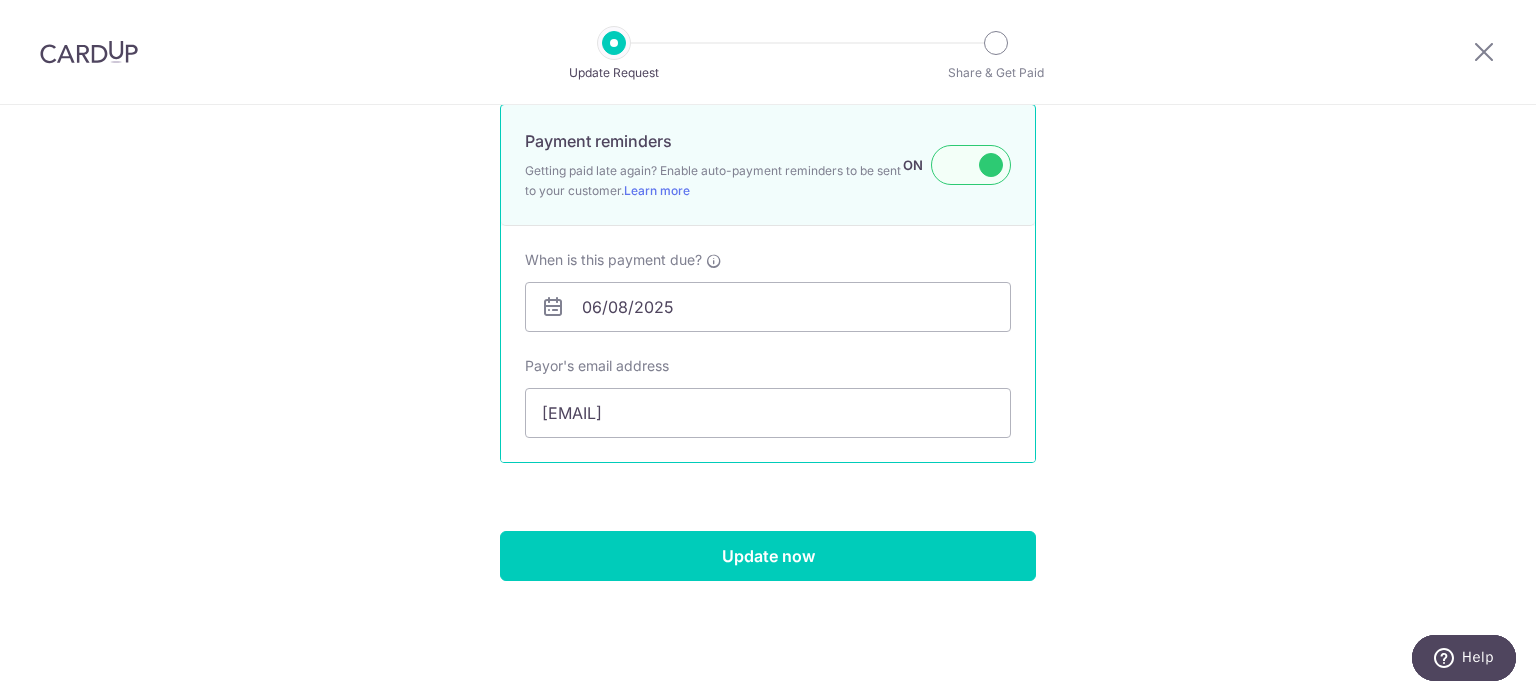 click at bounding box center [553, 307] 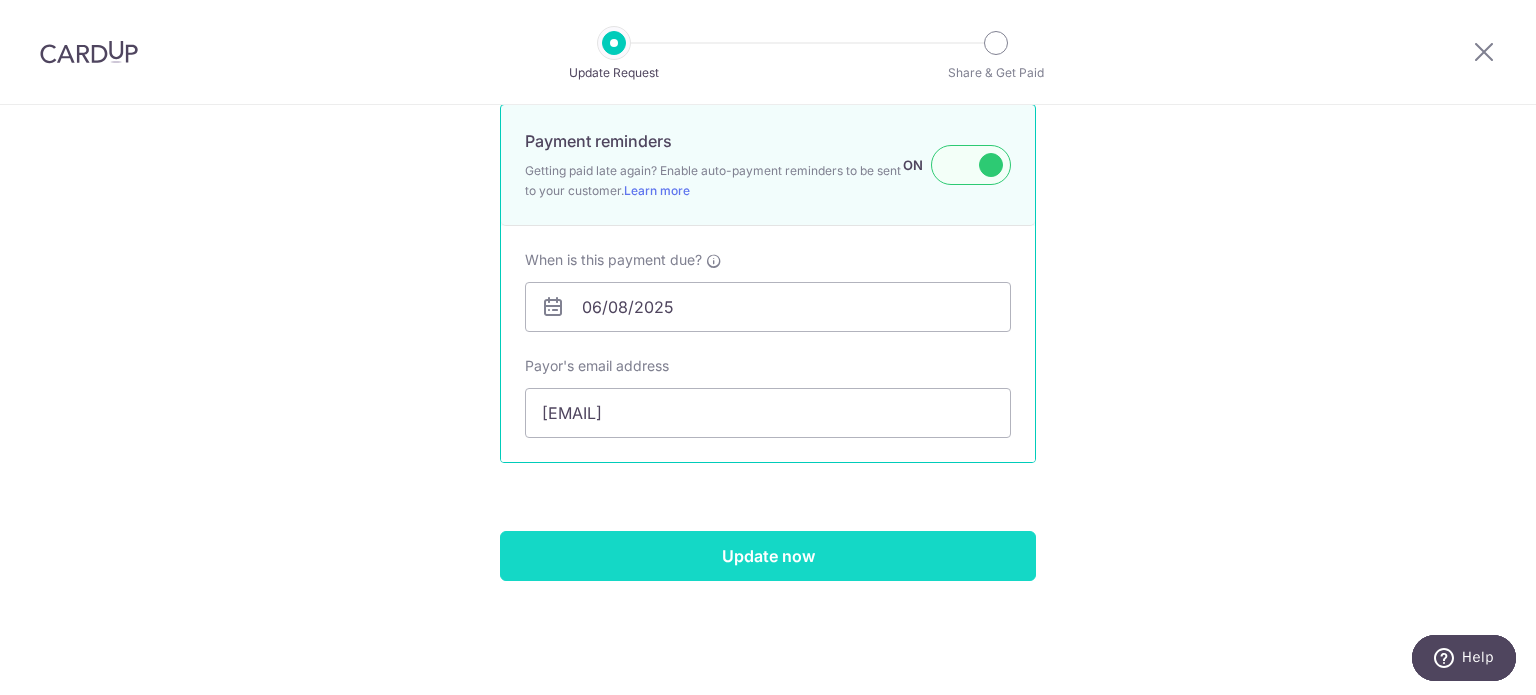 click on "Update now" at bounding box center [768, 556] 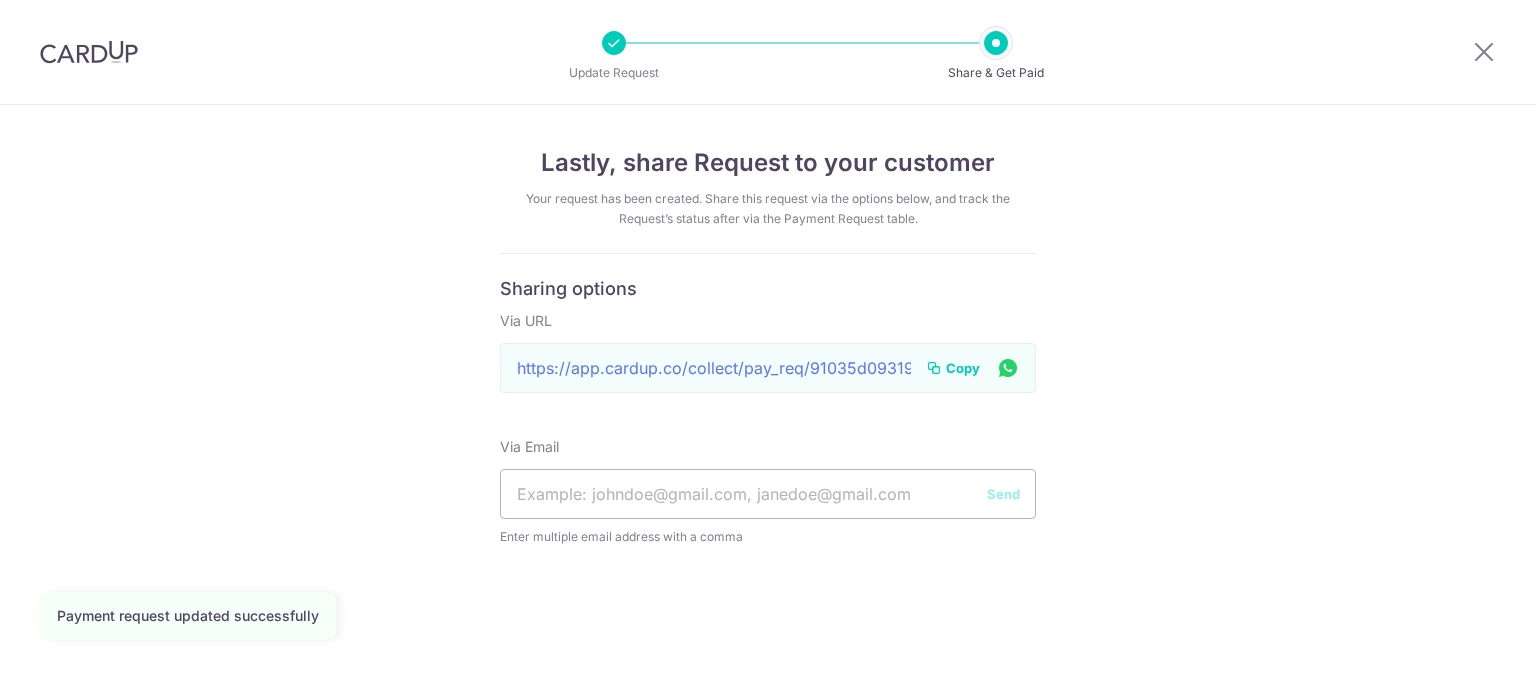scroll, scrollTop: 0, scrollLeft: 0, axis: both 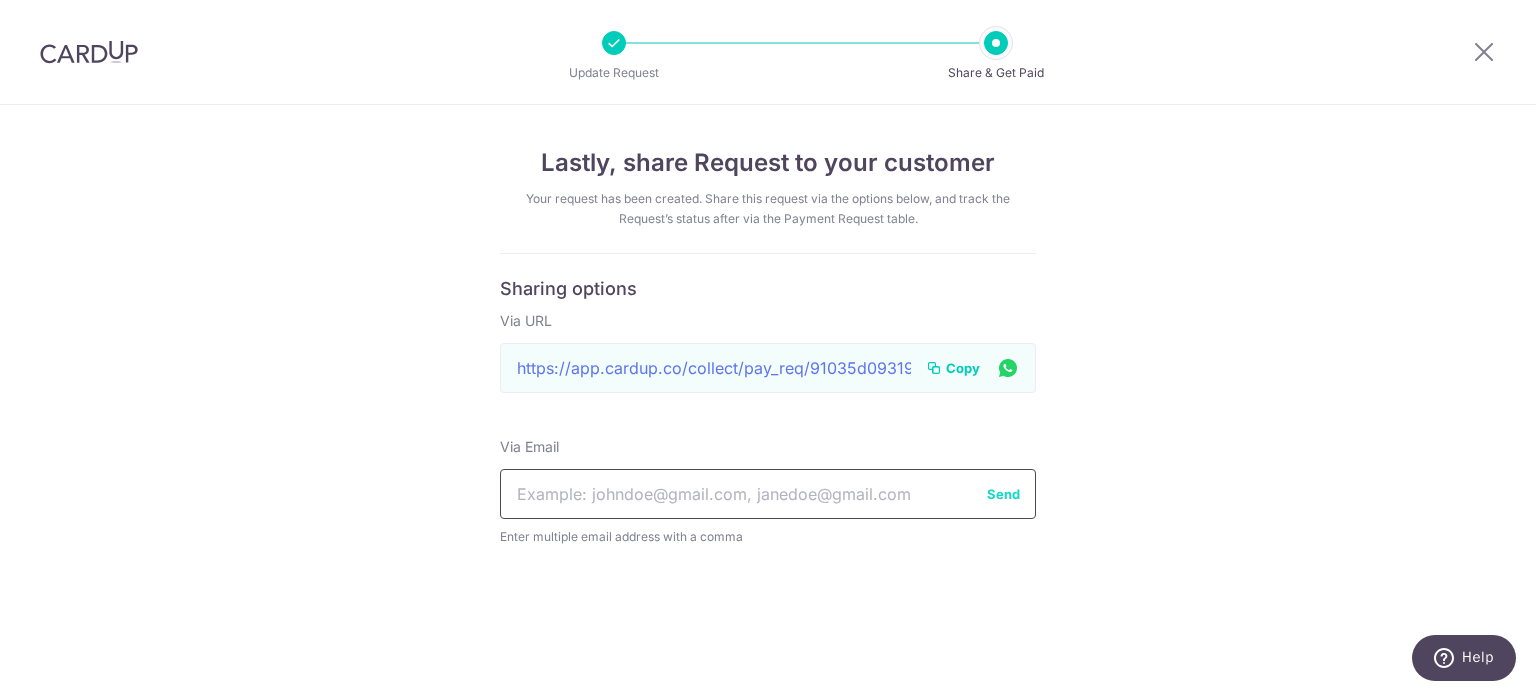 click at bounding box center (768, 494) 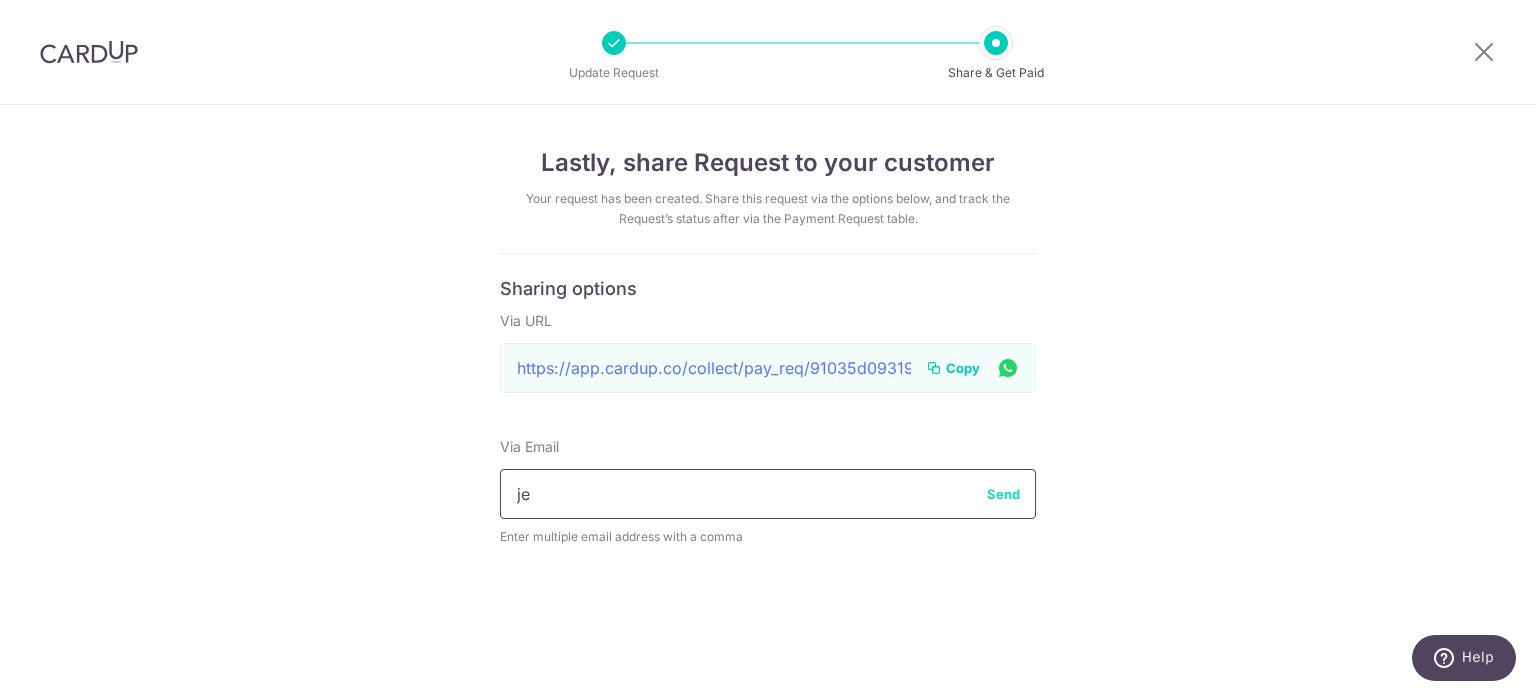 type on "j" 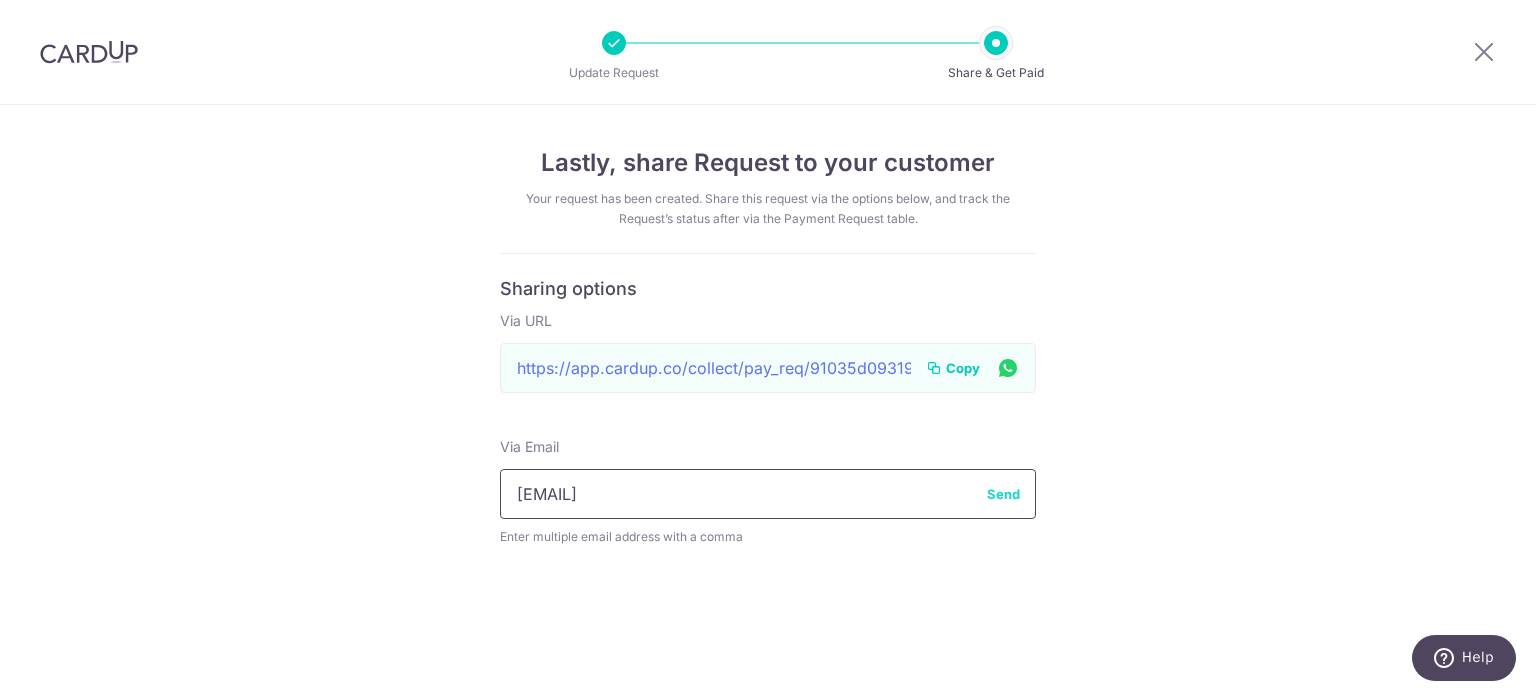 type on "[EMAIL]" 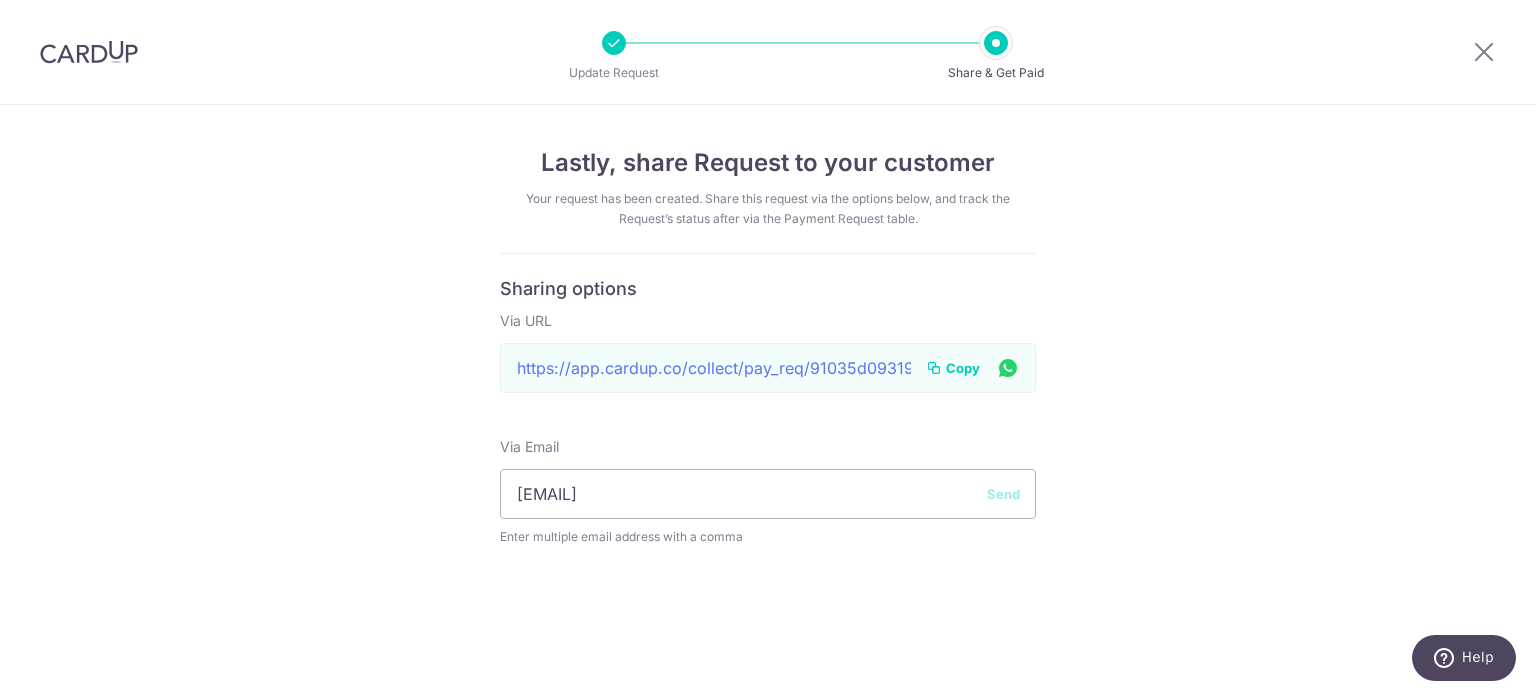 click on "Send" at bounding box center (1003, 494) 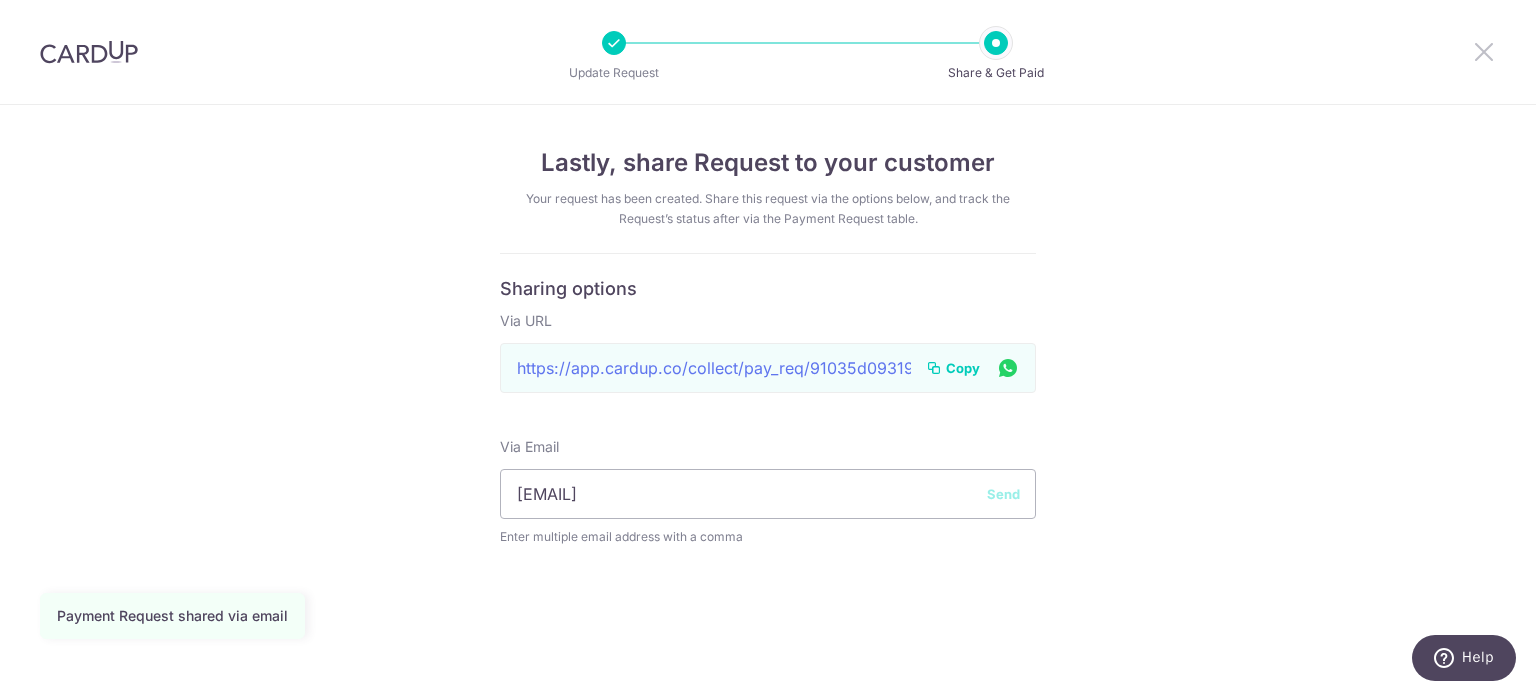 click at bounding box center [1484, 51] 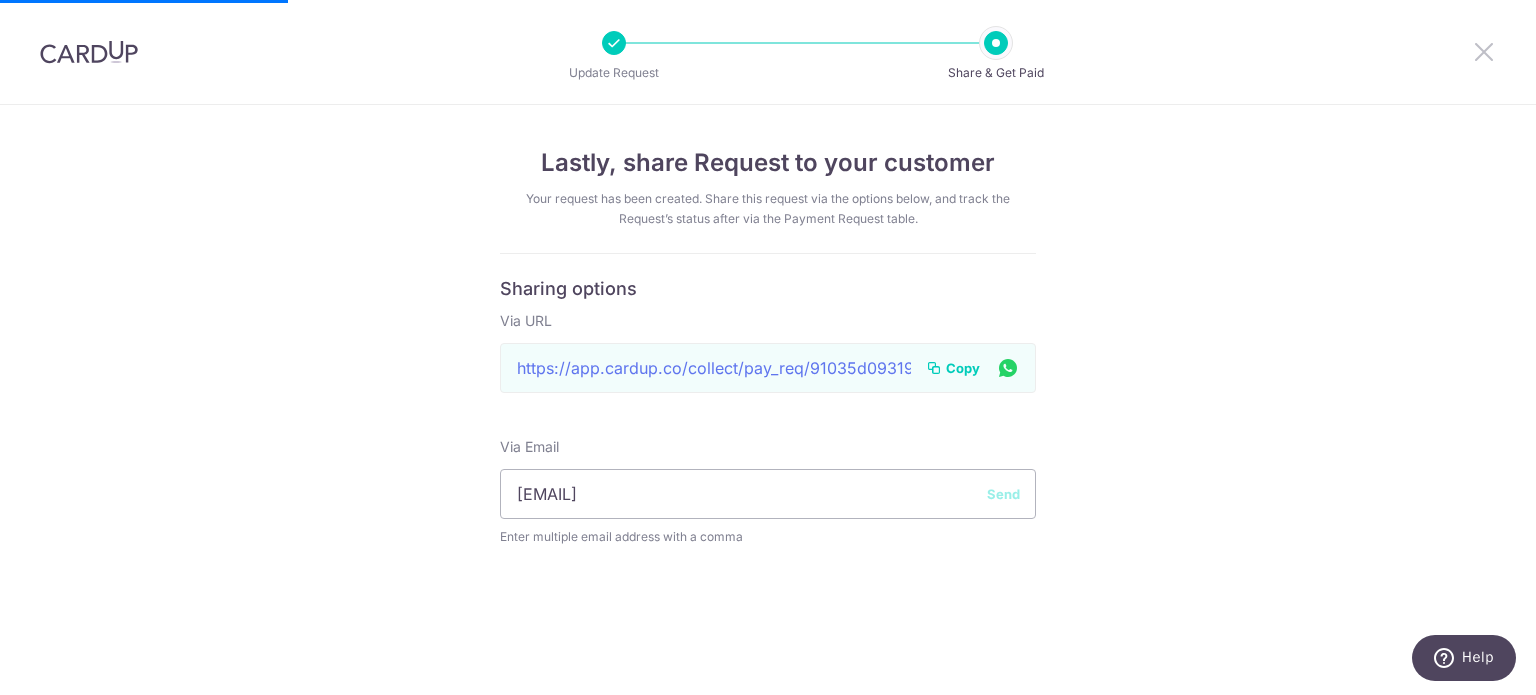 click at bounding box center [1484, 51] 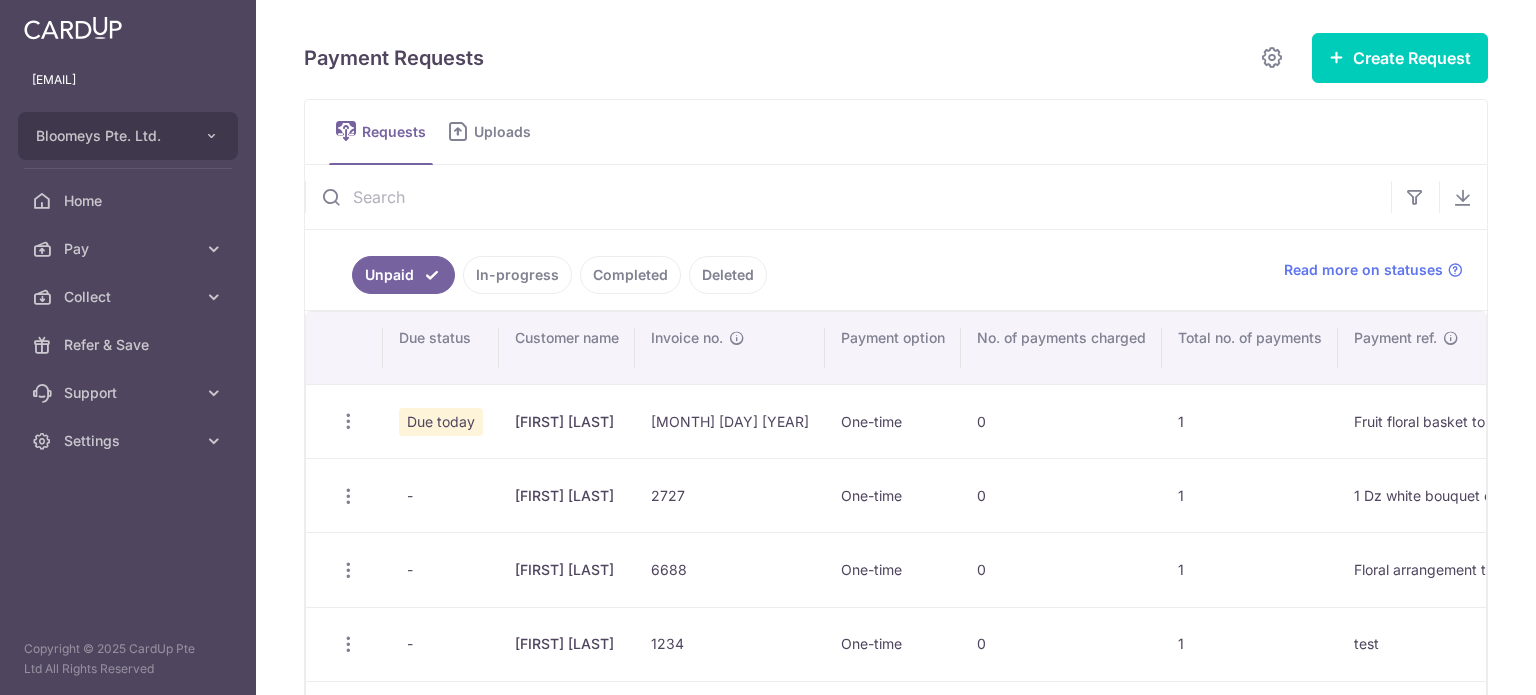 scroll, scrollTop: 0, scrollLeft: 0, axis: both 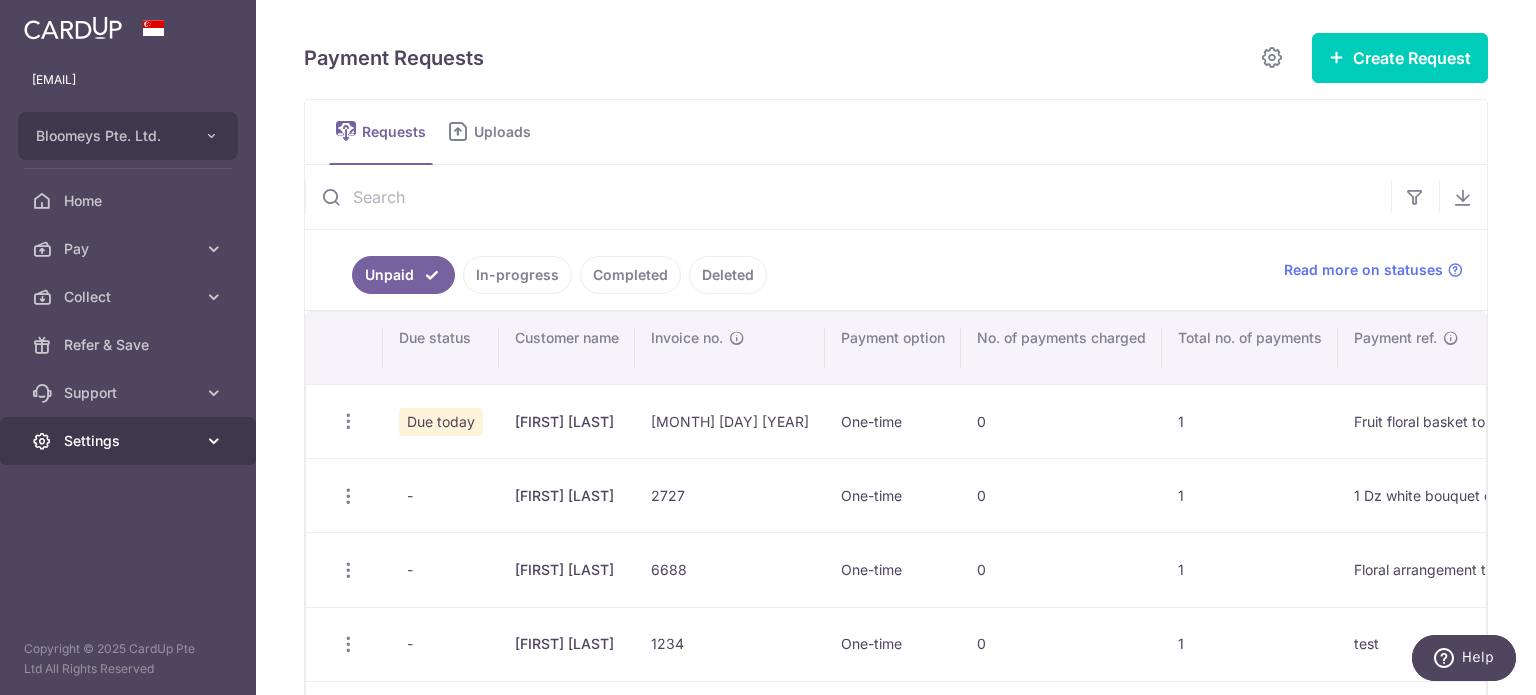 click on "Settings" at bounding box center (130, 441) 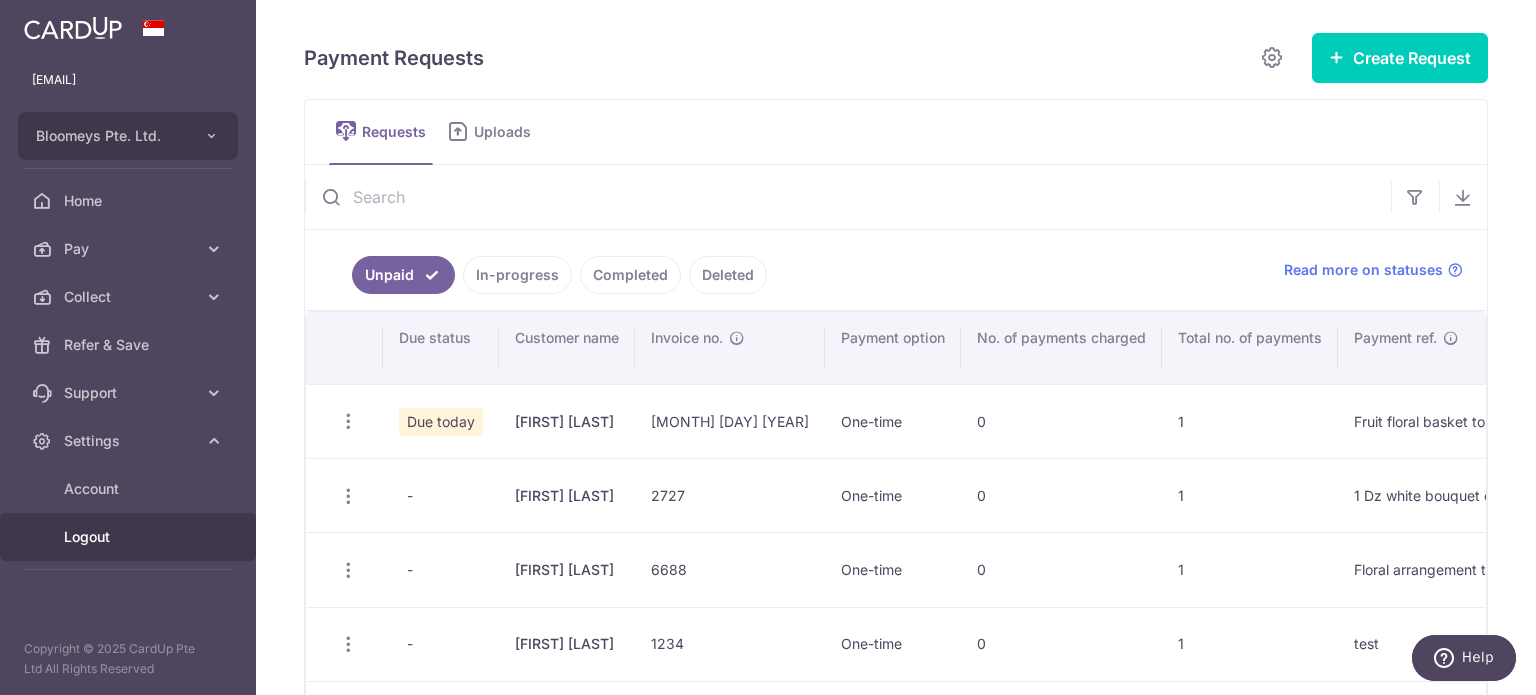 click on "Logout" at bounding box center [130, 537] 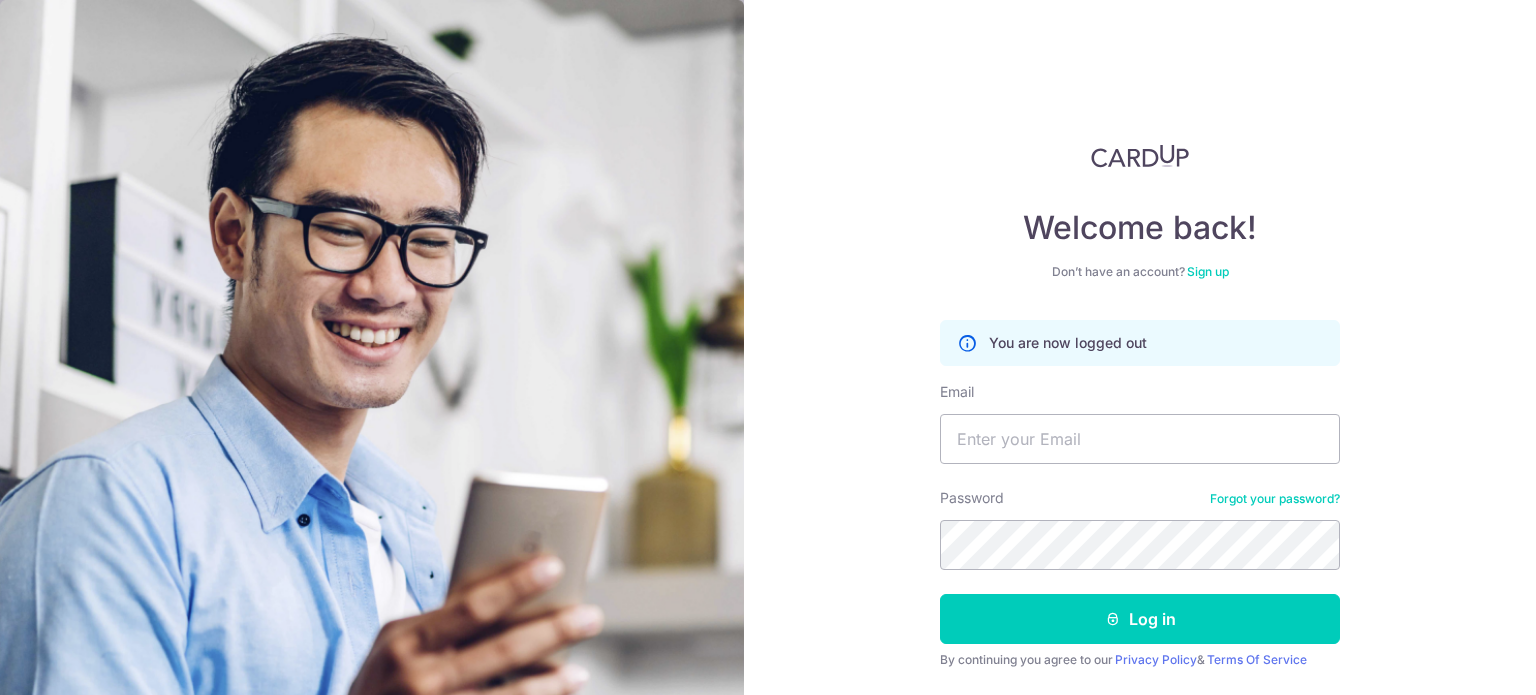 scroll, scrollTop: 0, scrollLeft: 0, axis: both 